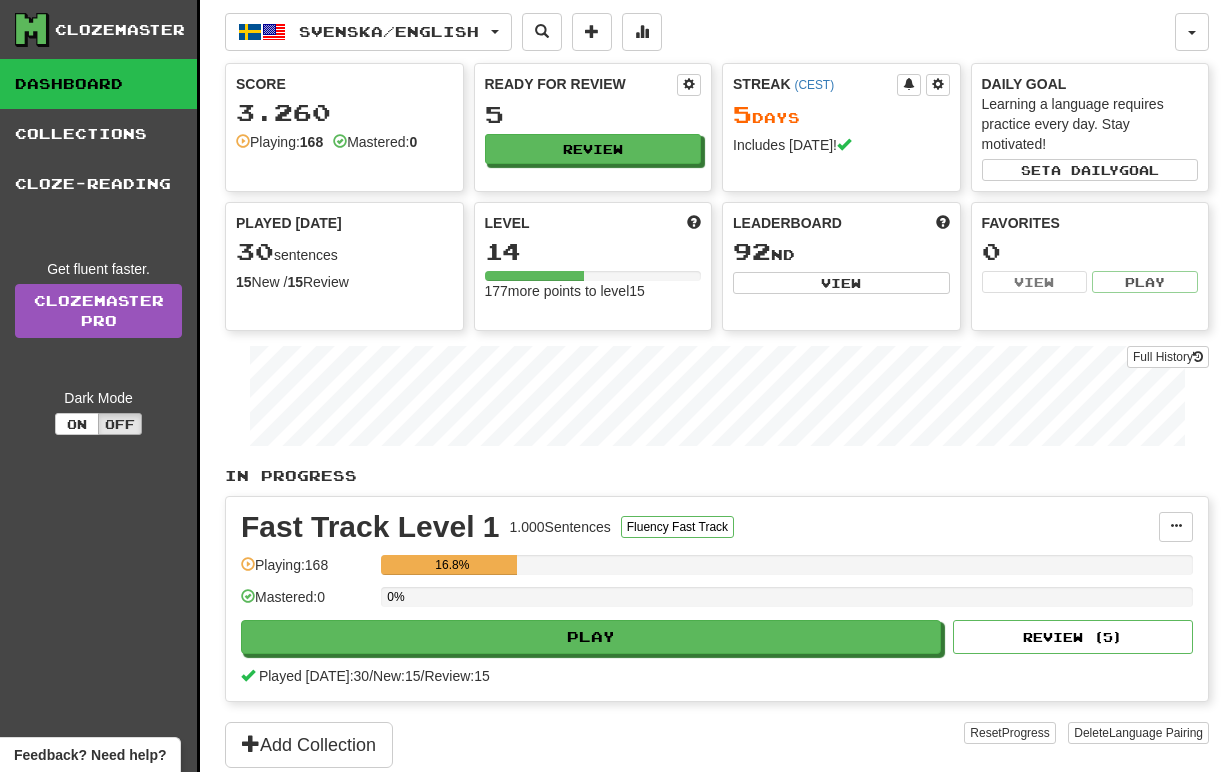 scroll, scrollTop: 0, scrollLeft: 0, axis: both 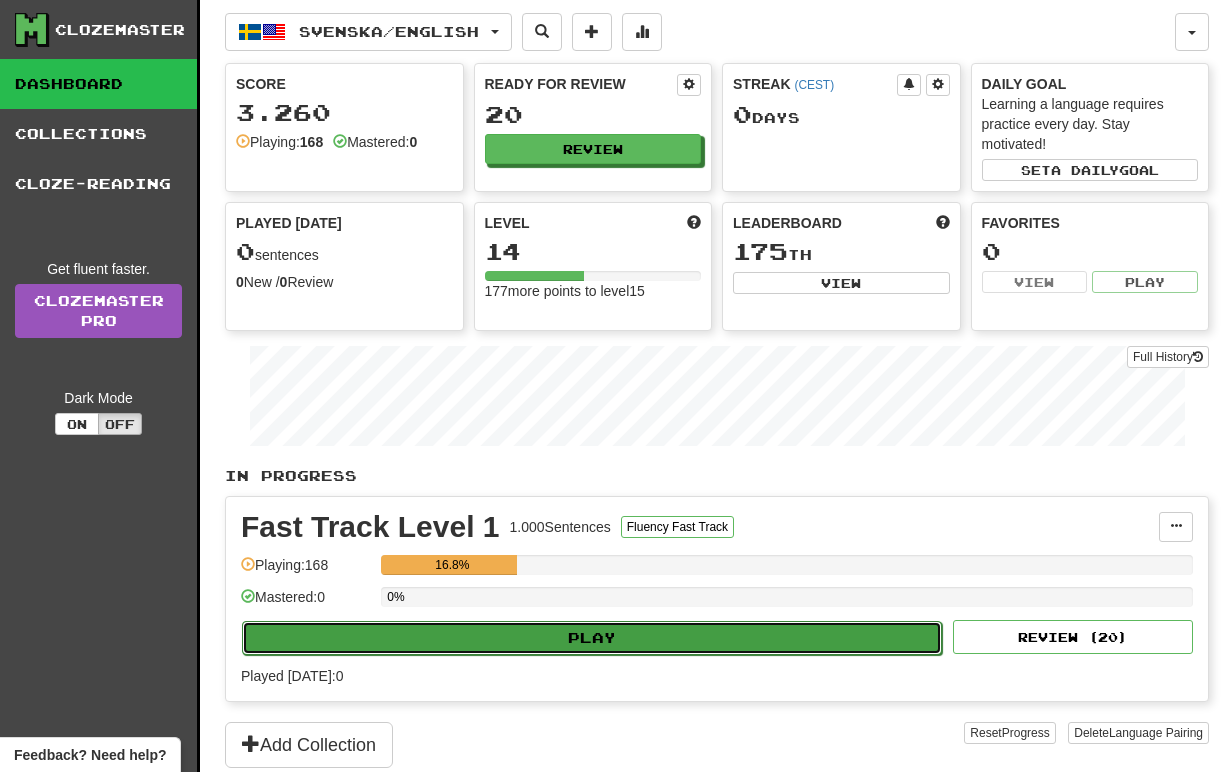 click on "Play" at bounding box center [592, 638] 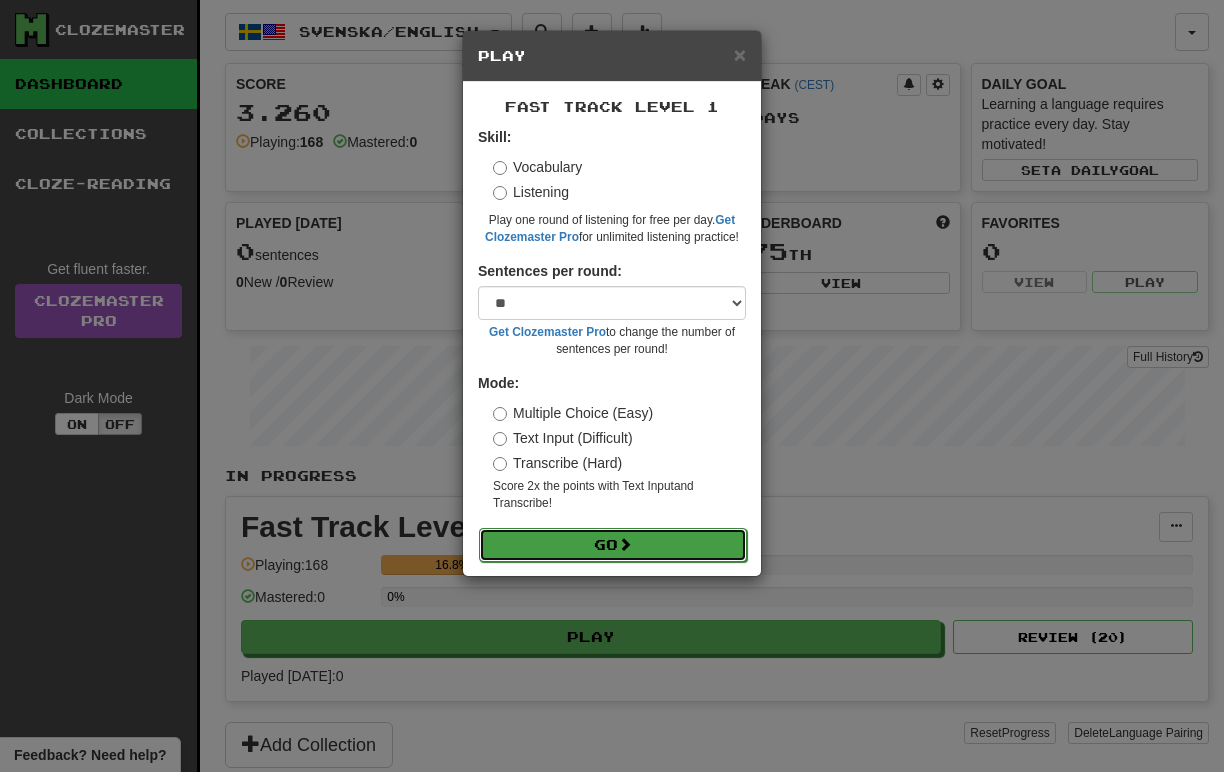 click on "Go" at bounding box center [613, 545] 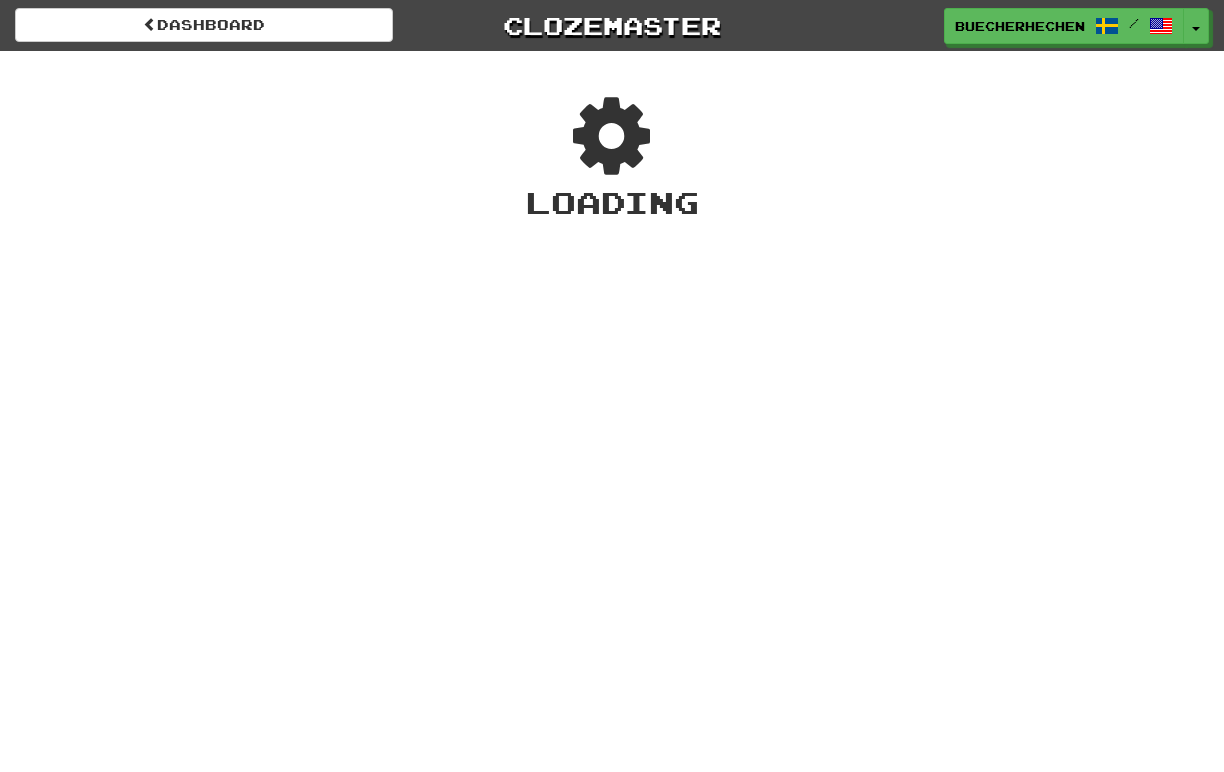 scroll, scrollTop: 0, scrollLeft: 0, axis: both 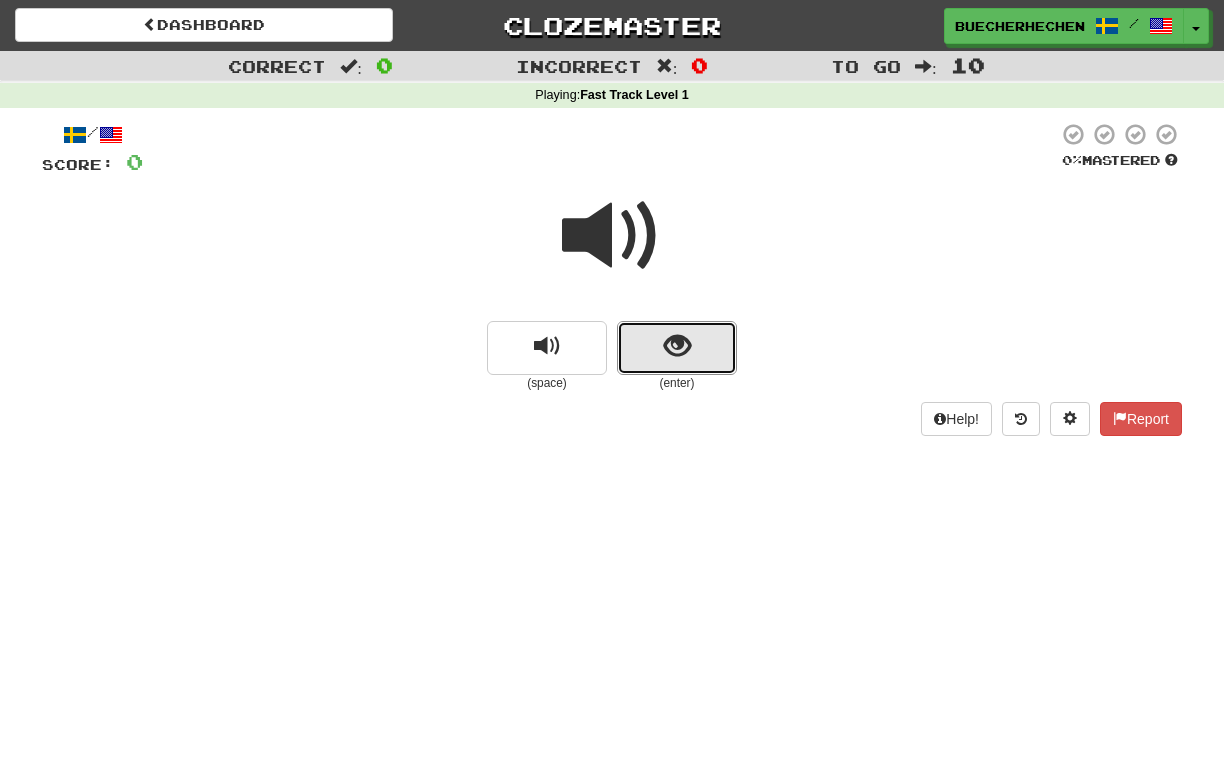 click at bounding box center (677, 348) 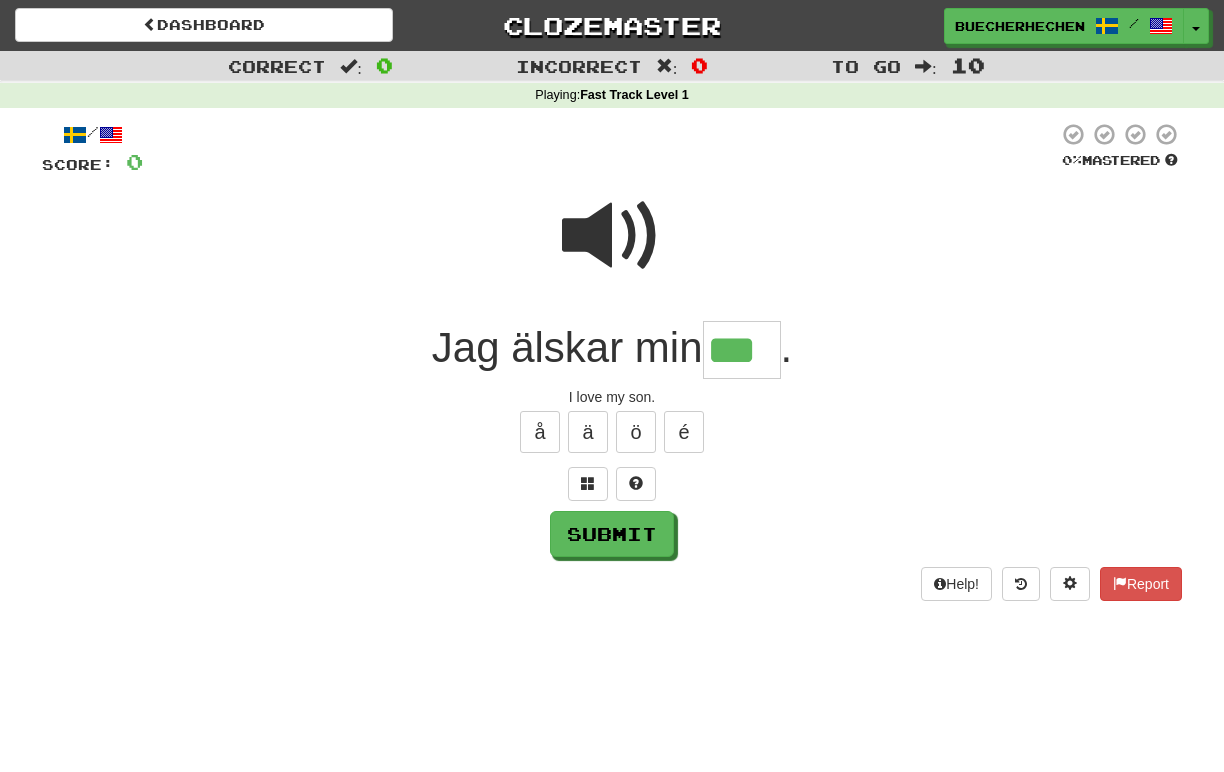 type on "***" 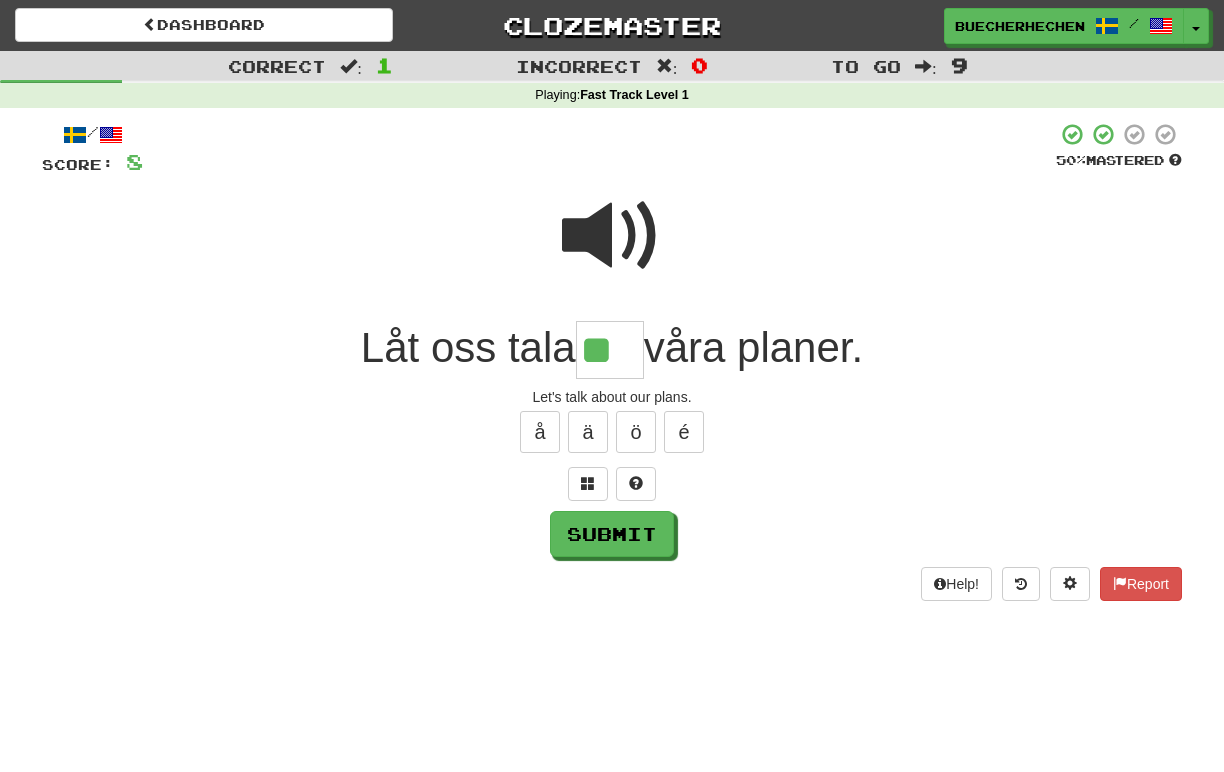 type on "**" 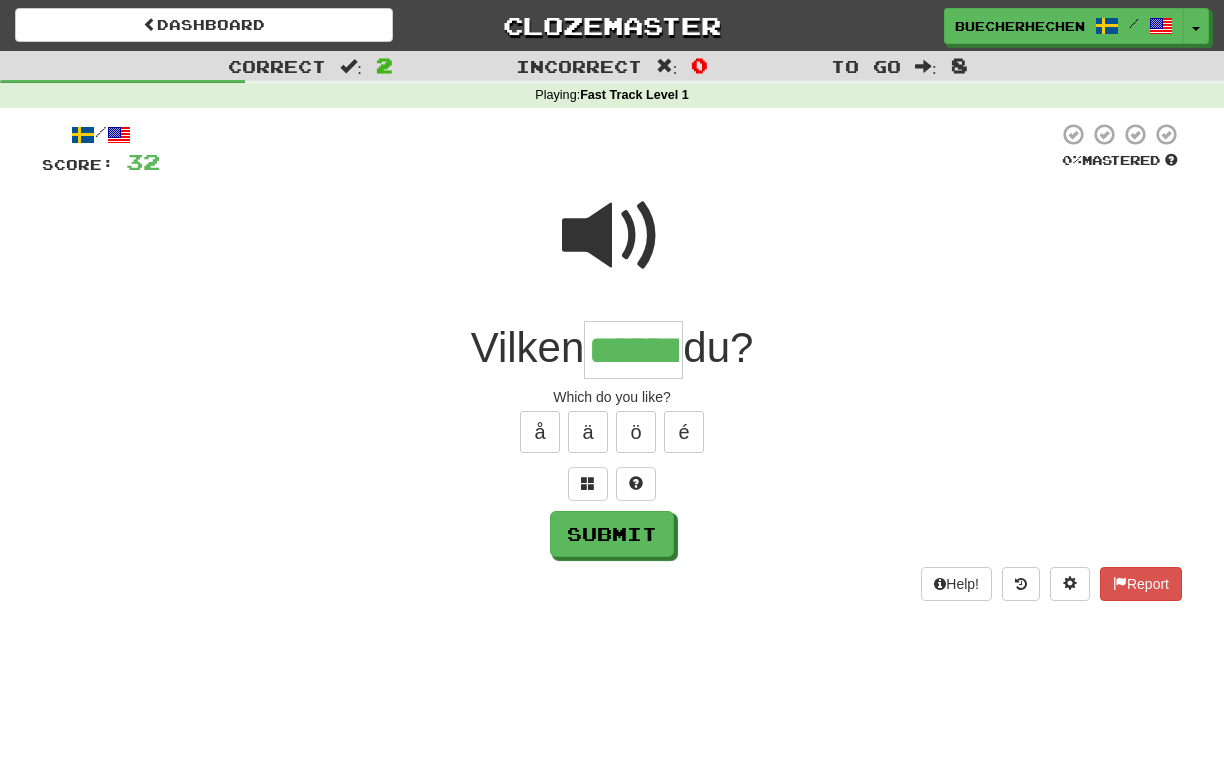 type on "******" 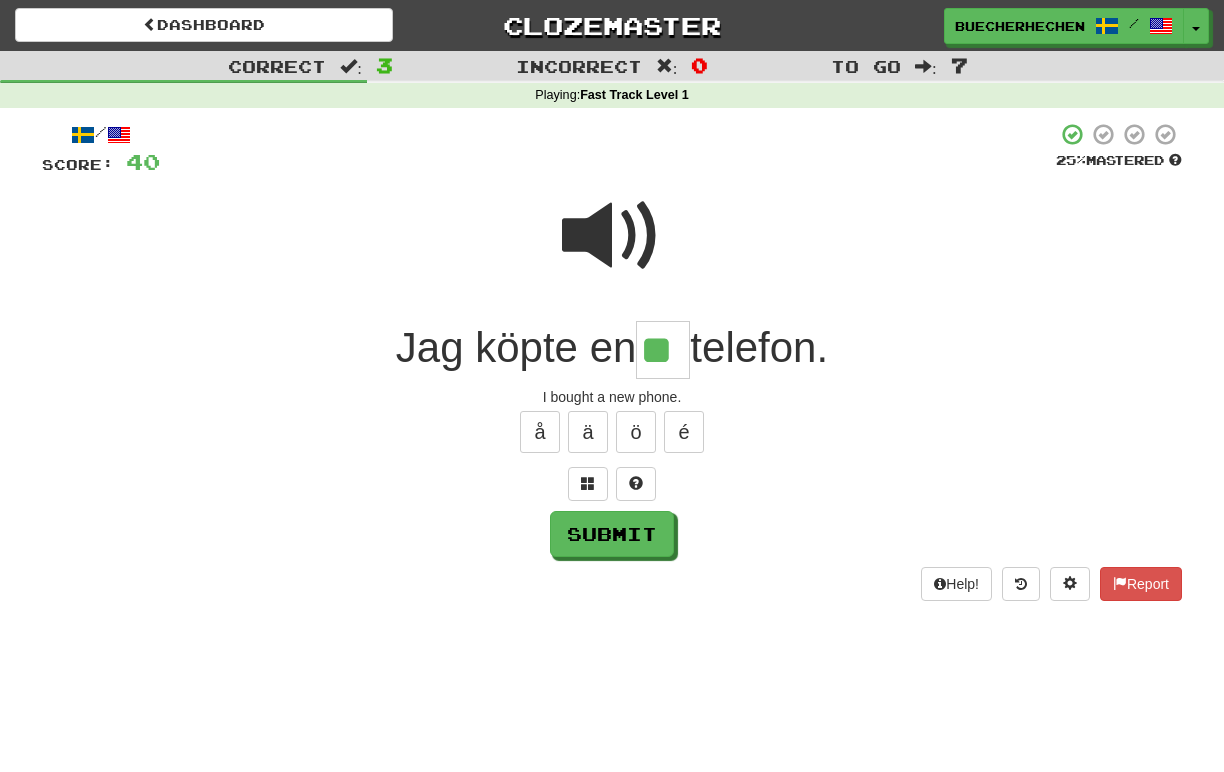 type on "**" 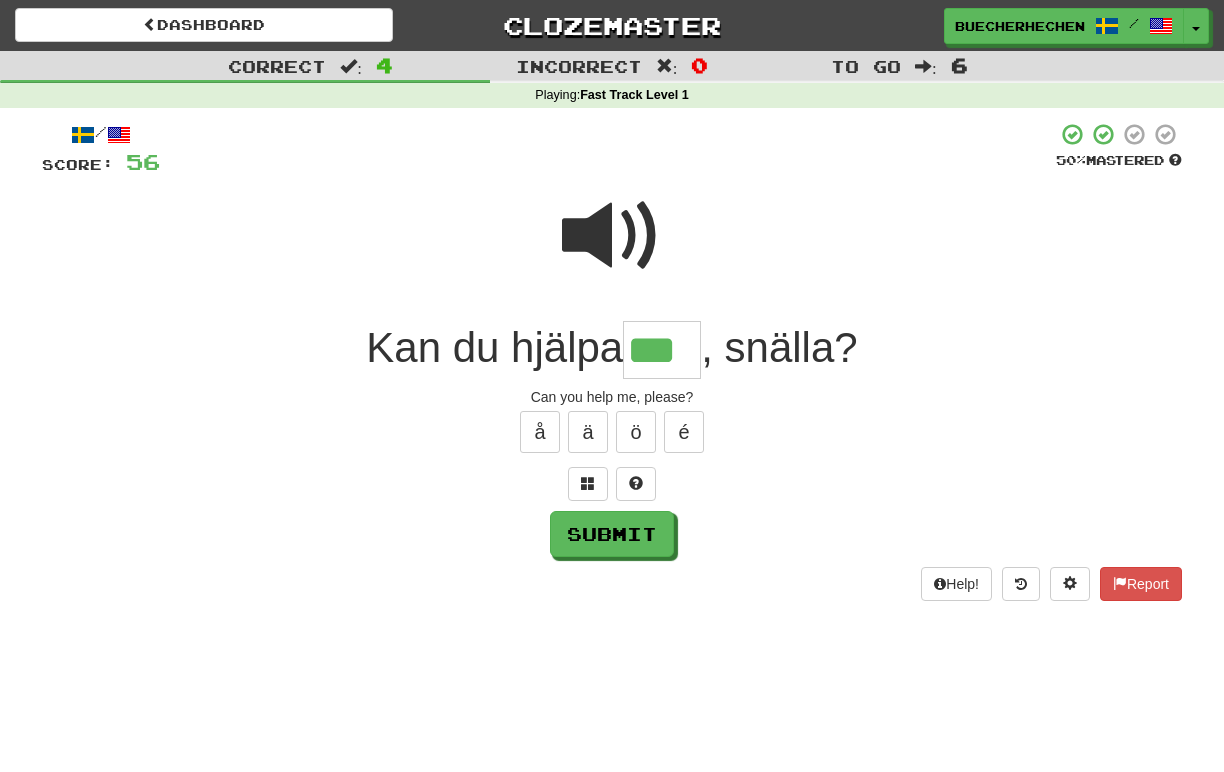 type on "***" 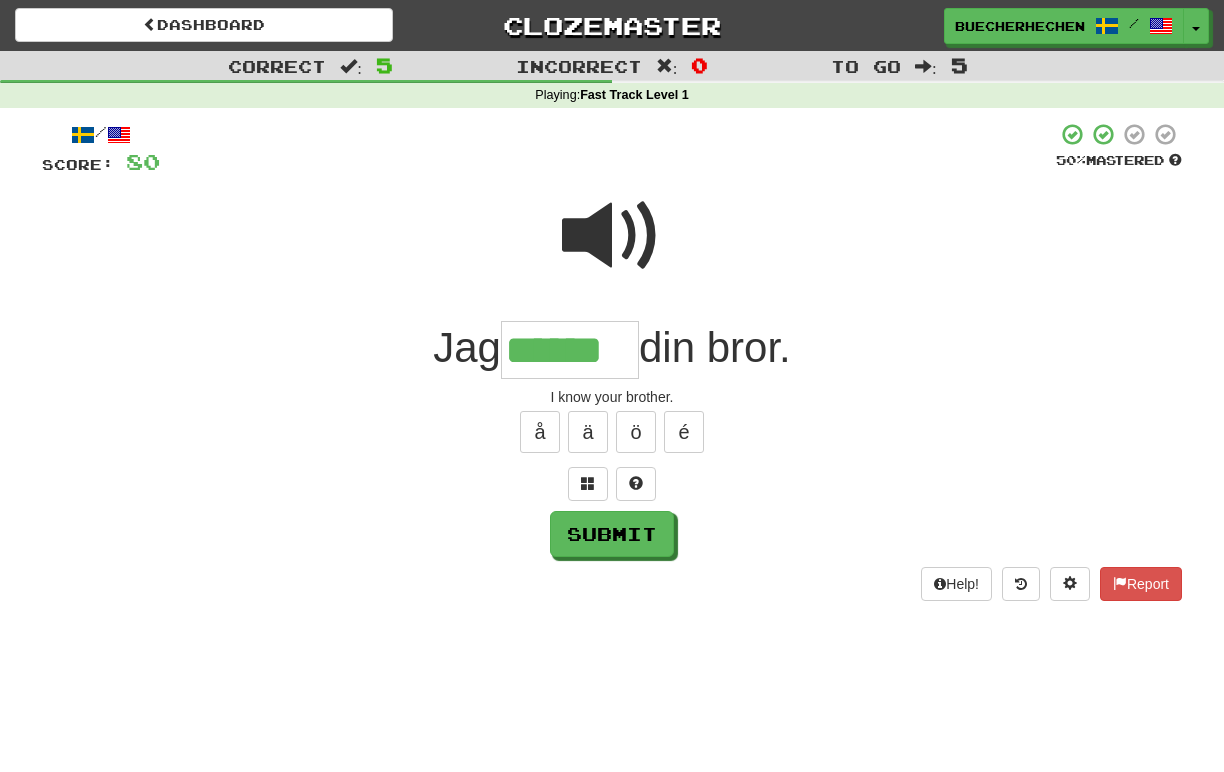 type on "******" 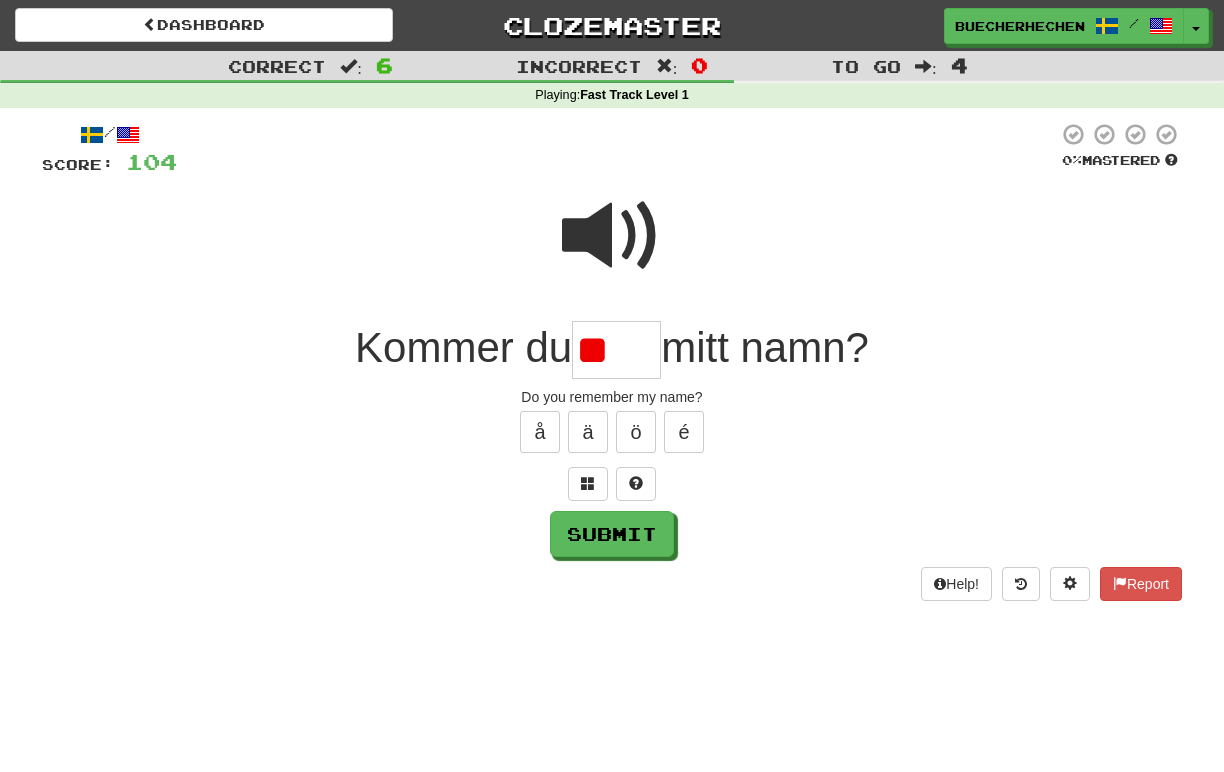 type on "*" 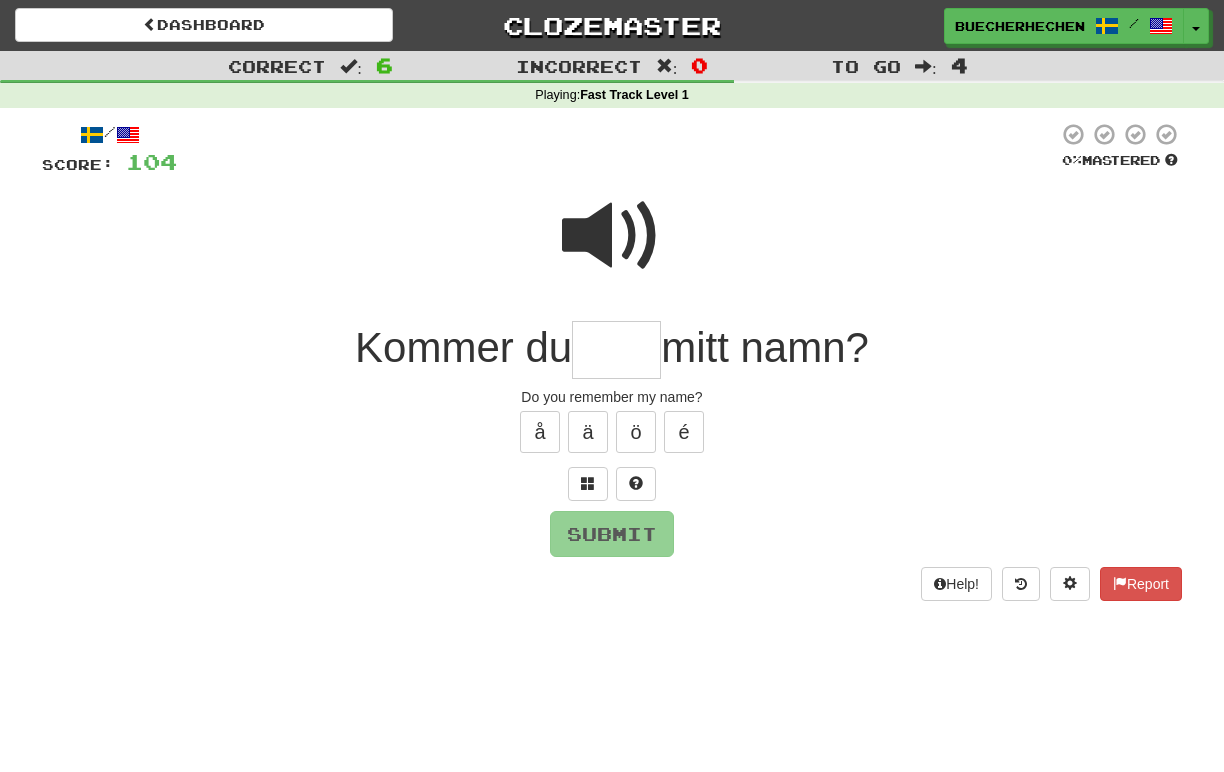 click at bounding box center (612, 236) 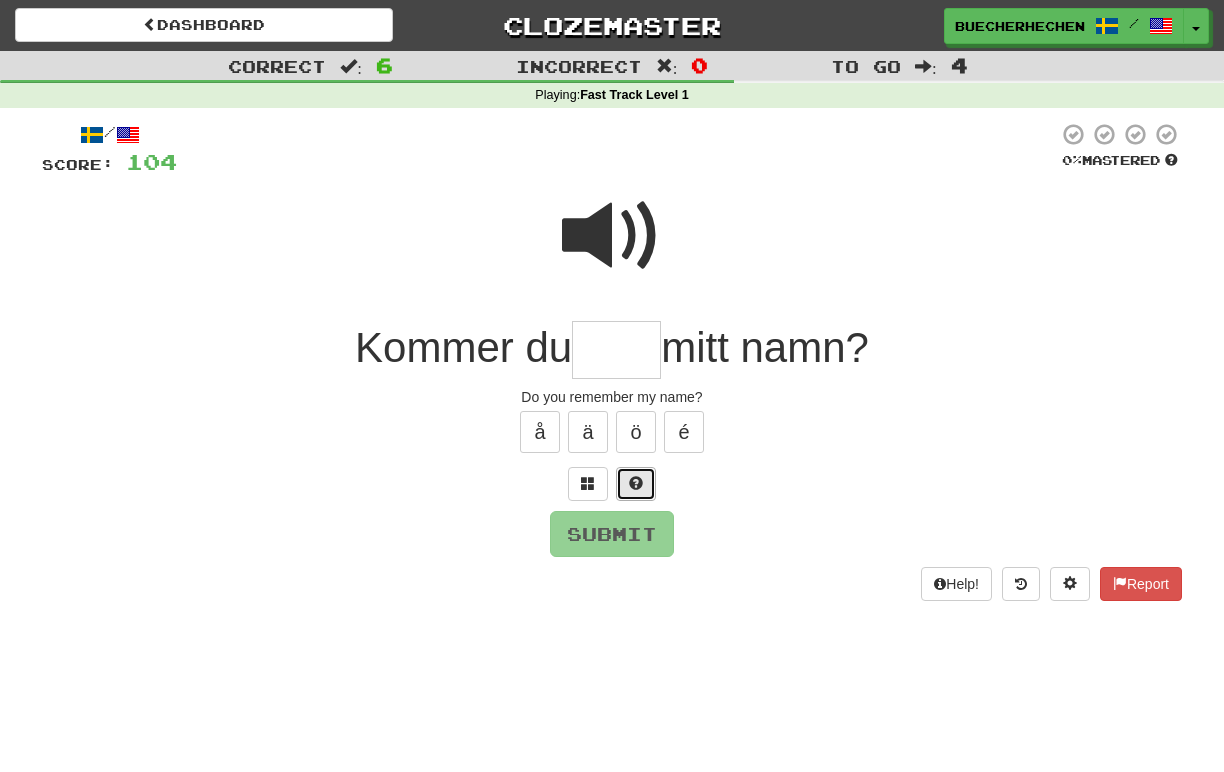 click at bounding box center [636, 484] 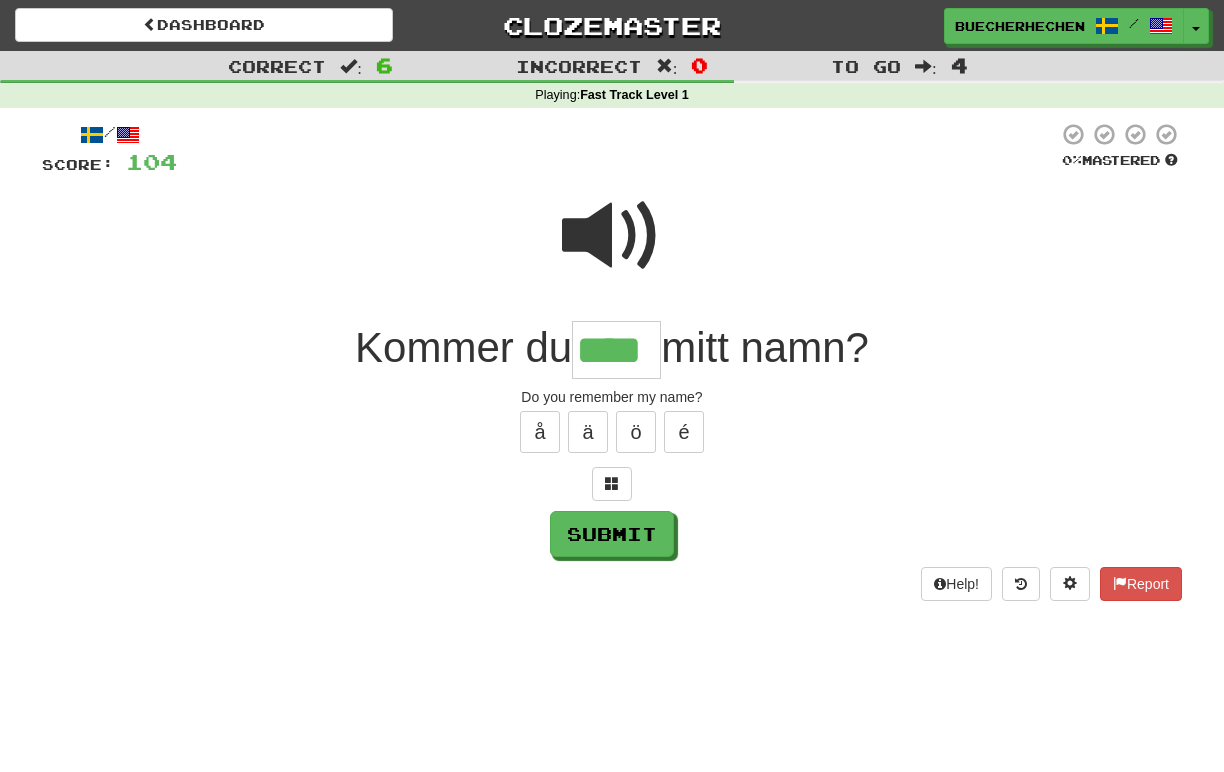 type on "****" 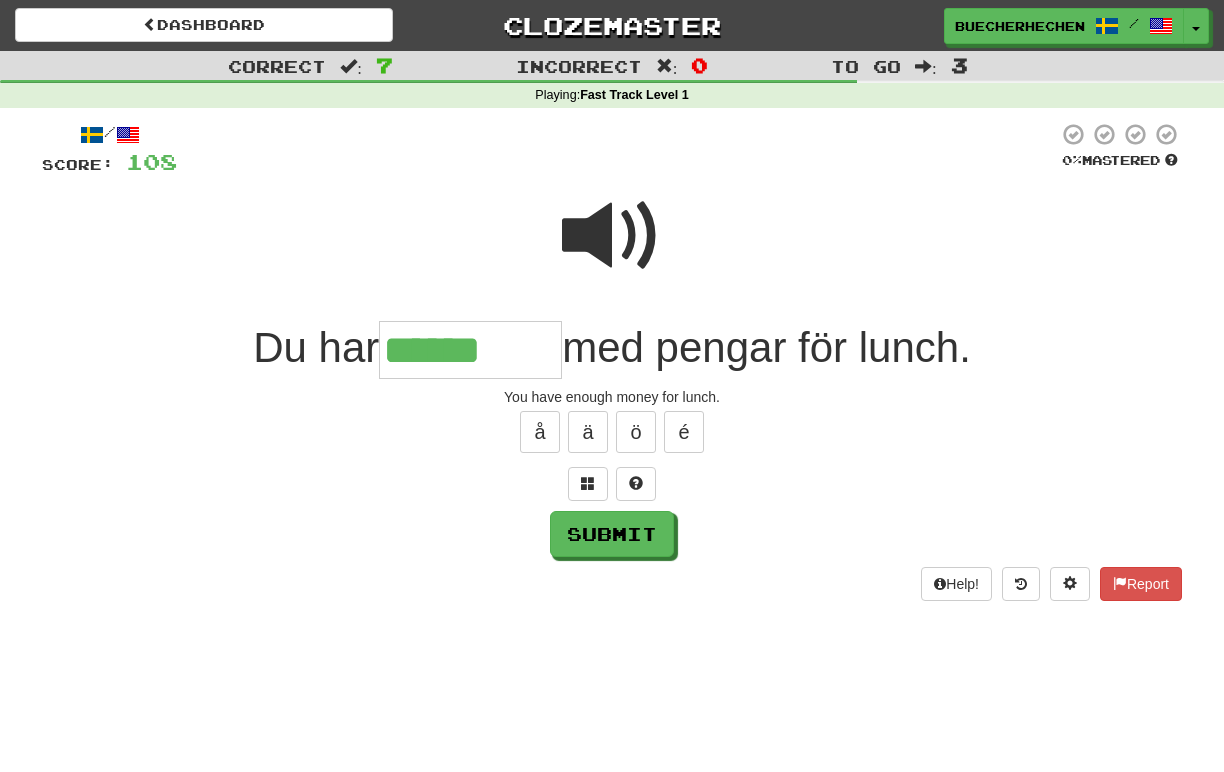 click at bounding box center (612, 236) 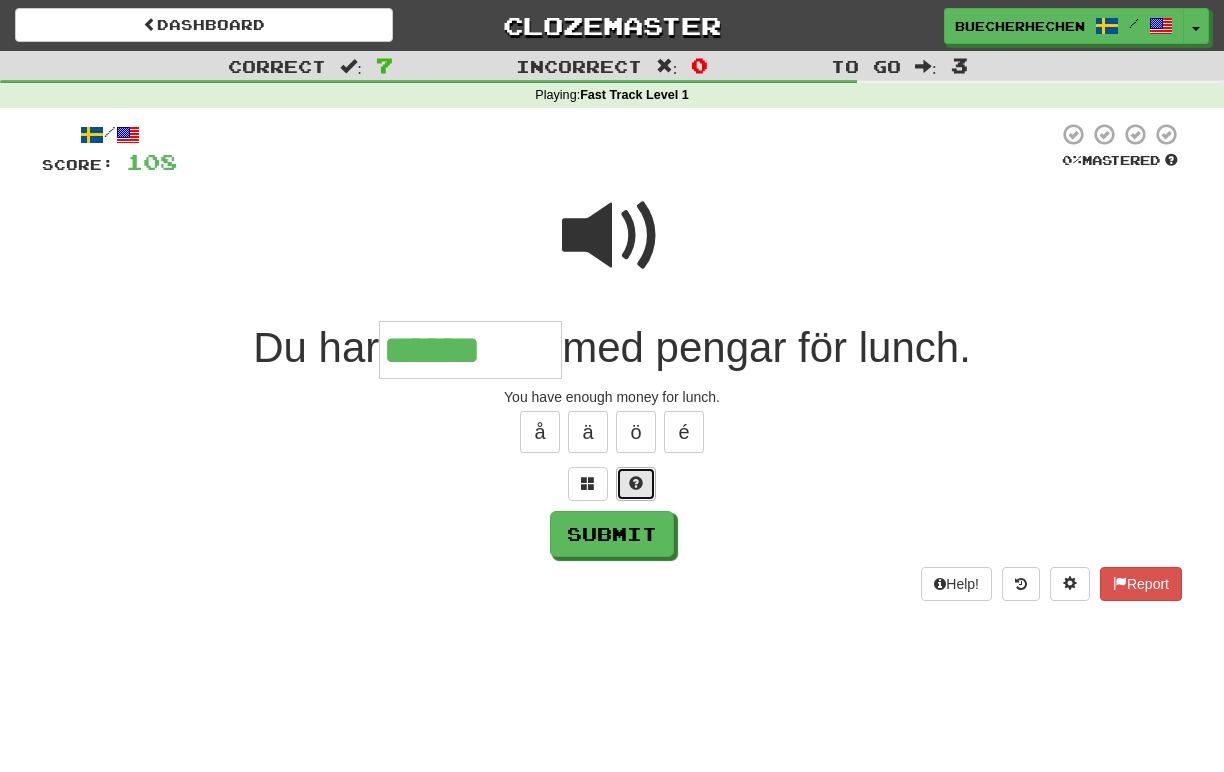 click at bounding box center (636, 483) 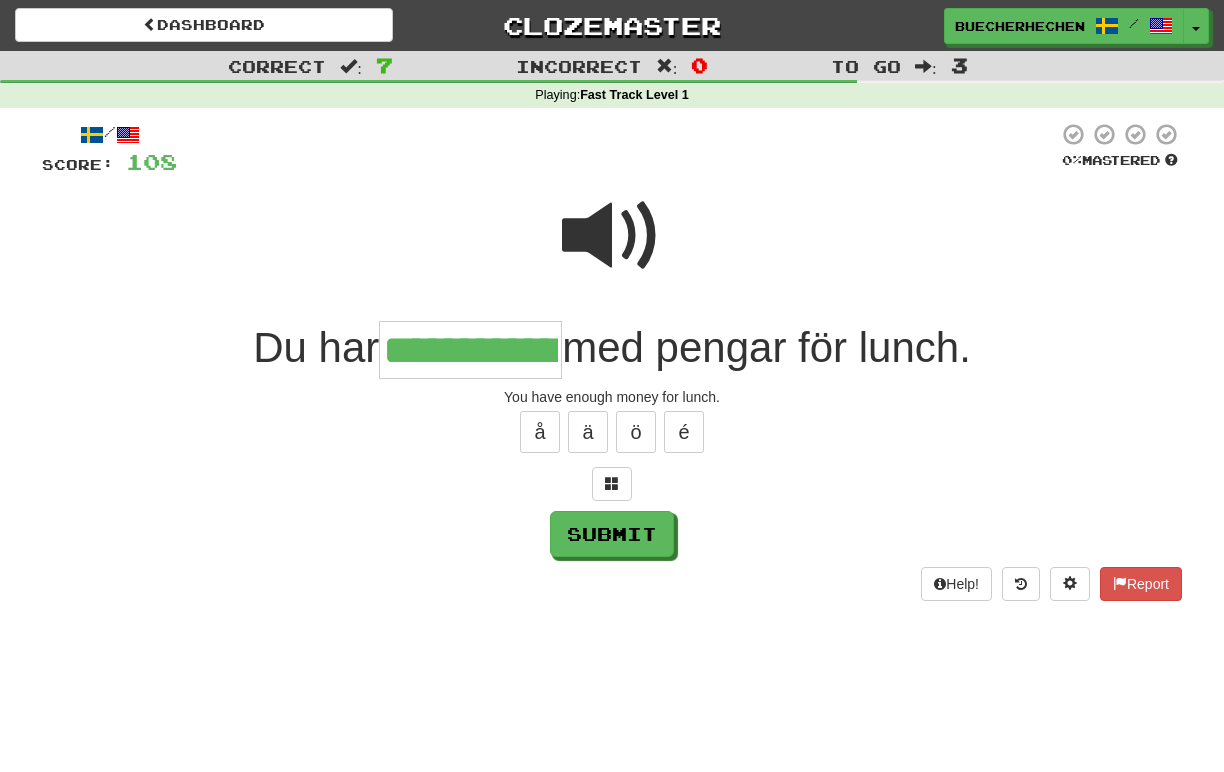 type on "**********" 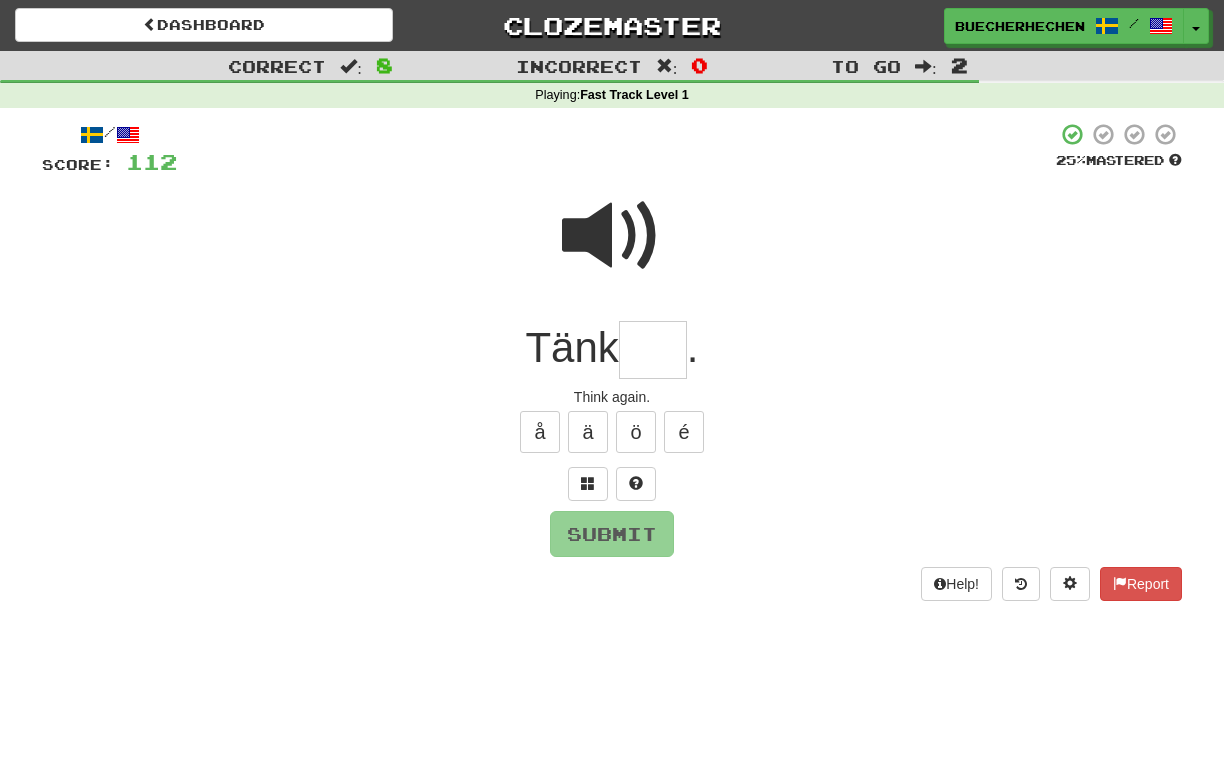 click at bounding box center (612, 236) 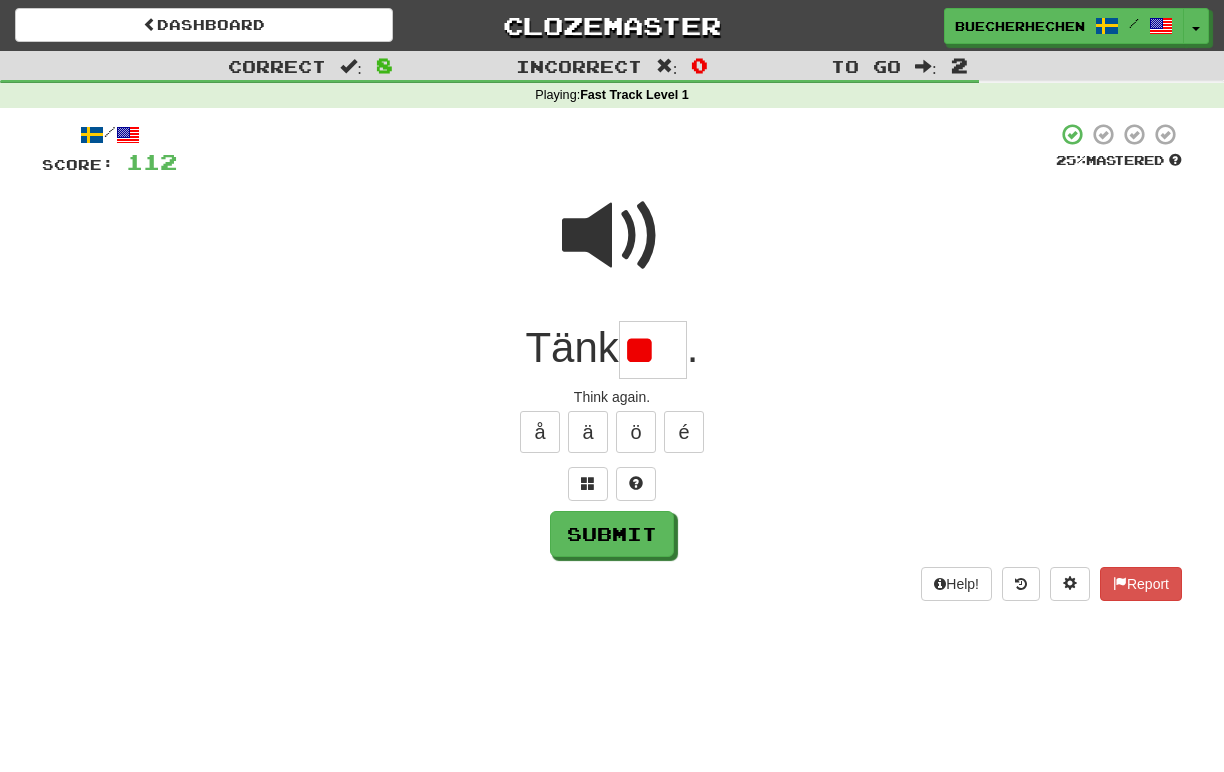 type on "*" 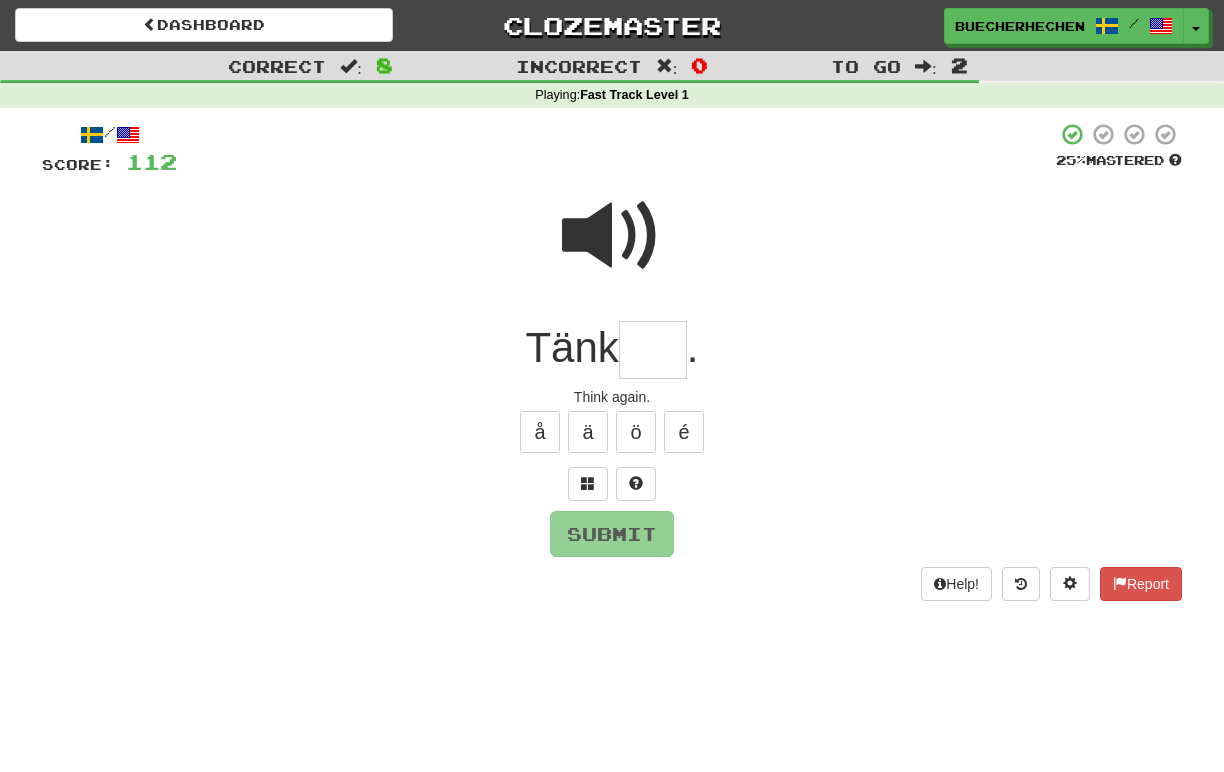 type on "*" 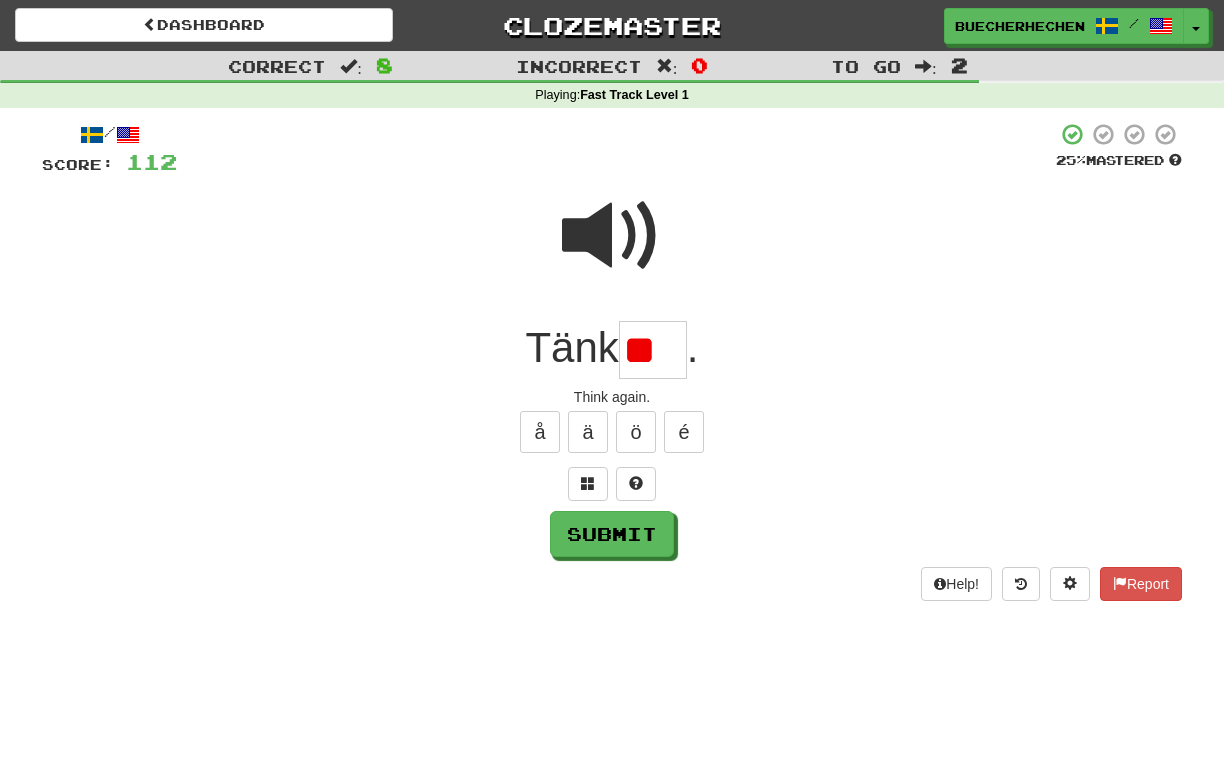 type on "*" 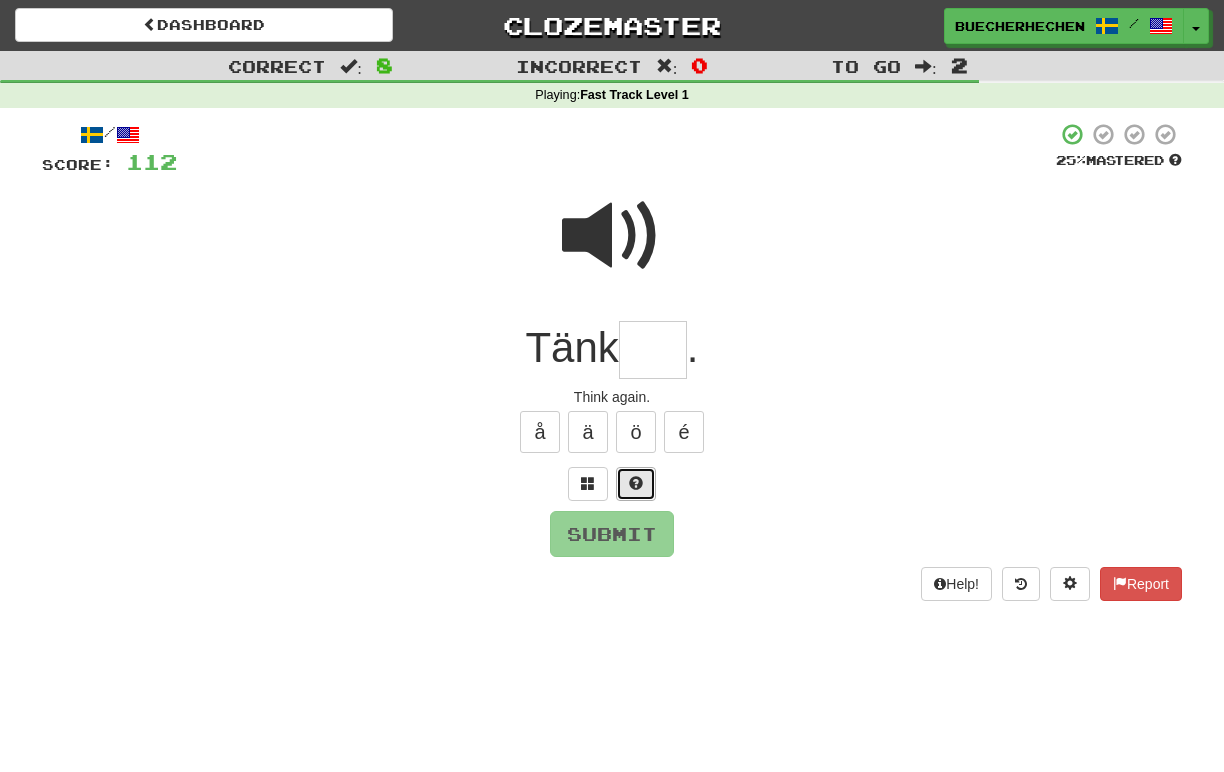 click at bounding box center (636, 484) 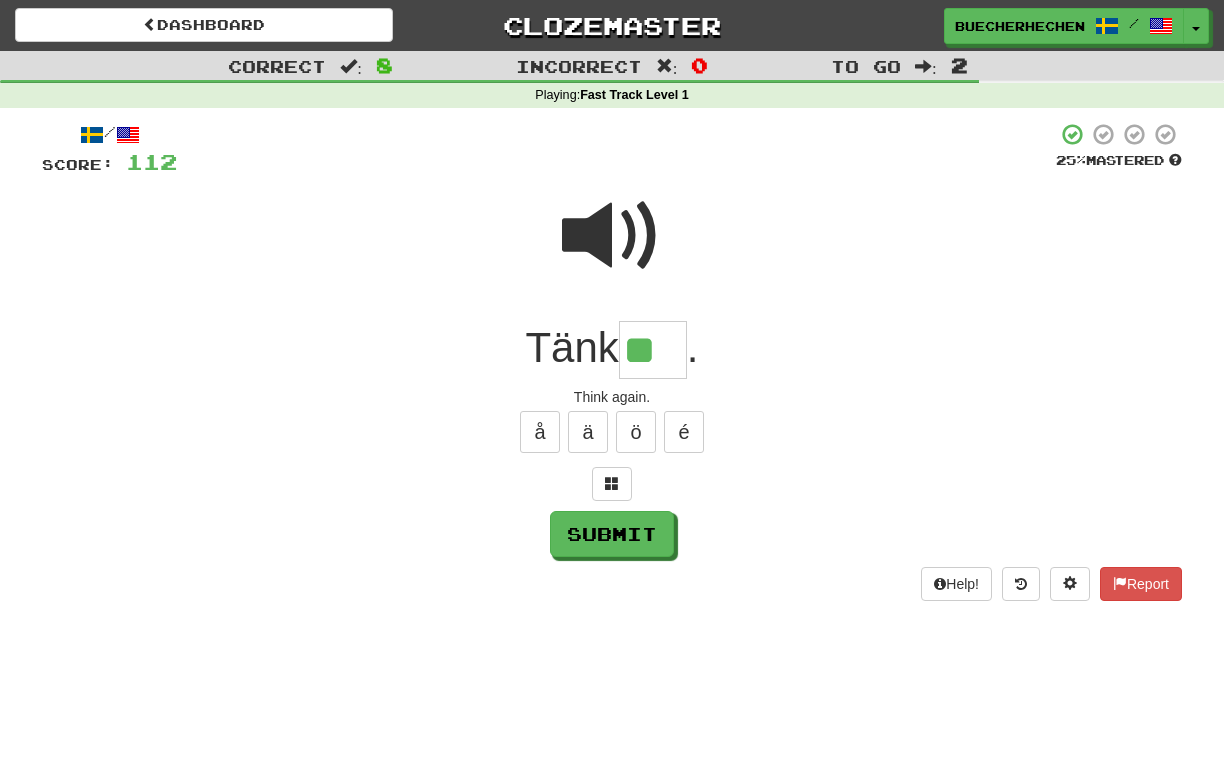 type on "**" 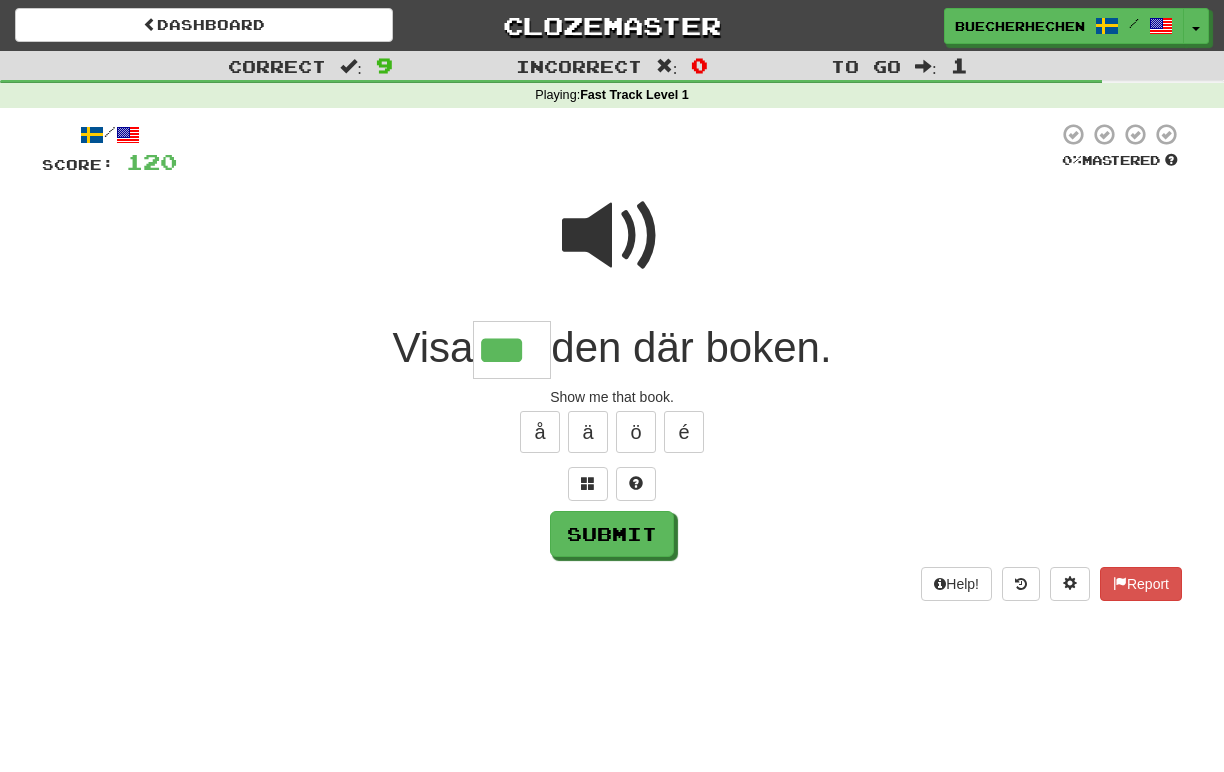 type on "***" 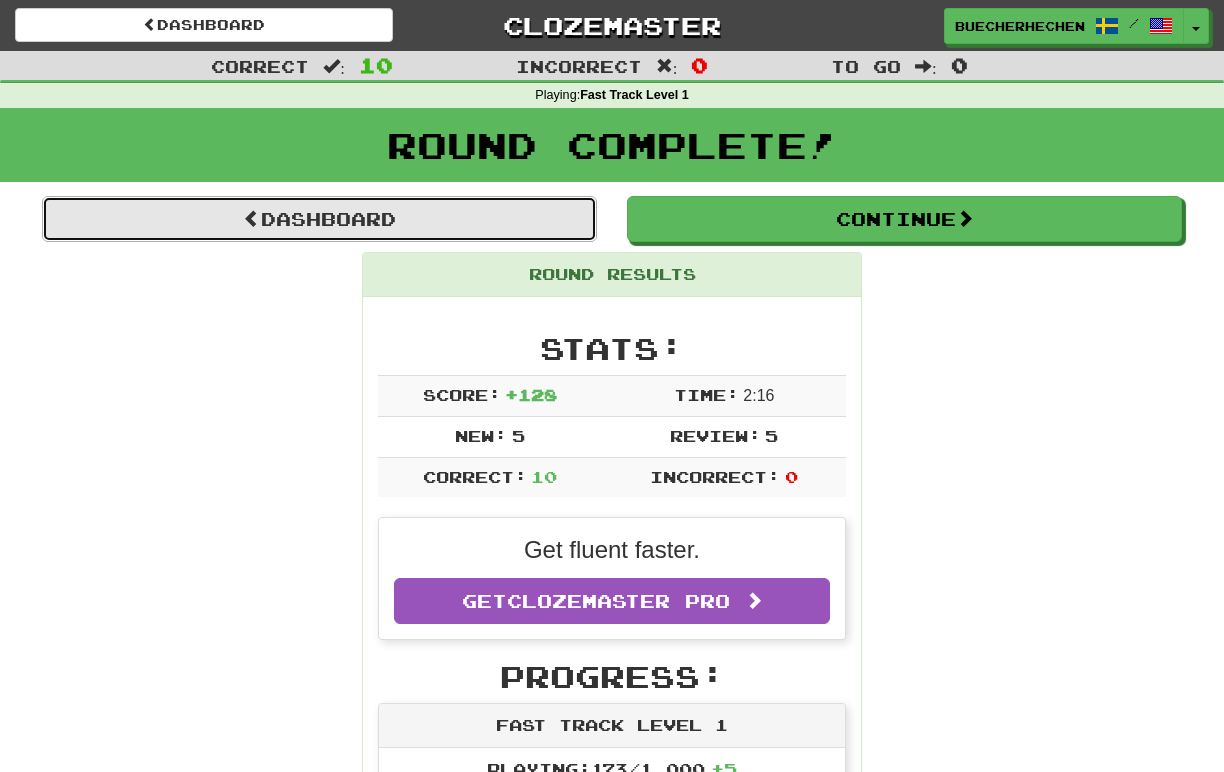 click on "Dashboard" at bounding box center [319, 219] 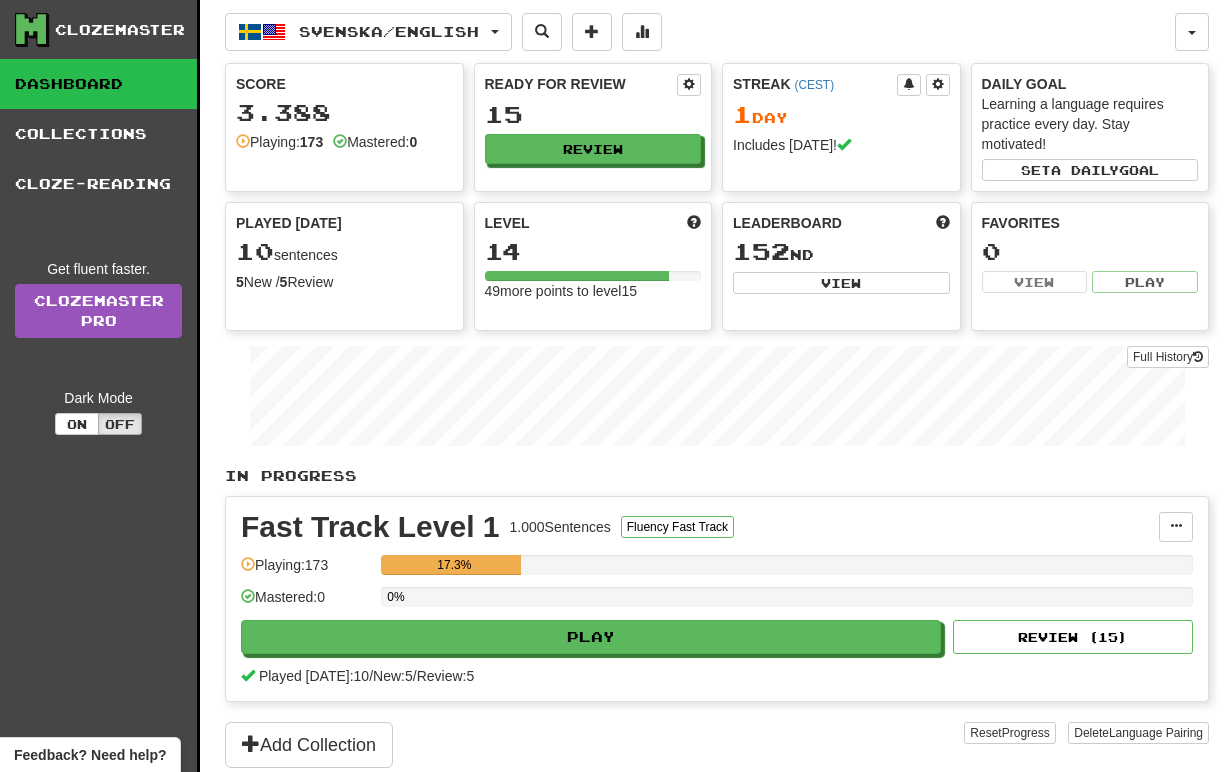 scroll, scrollTop: 0, scrollLeft: 0, axis: both 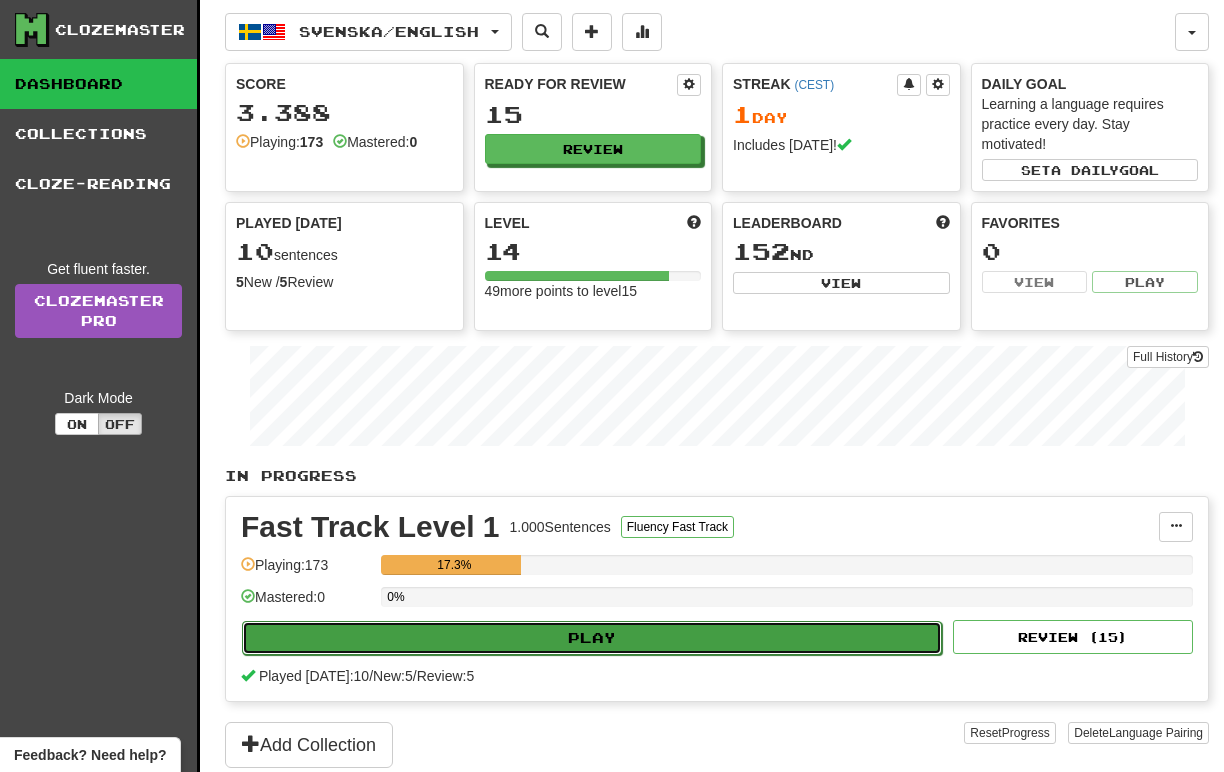 click on "Play" at bounding box center [592, 638] 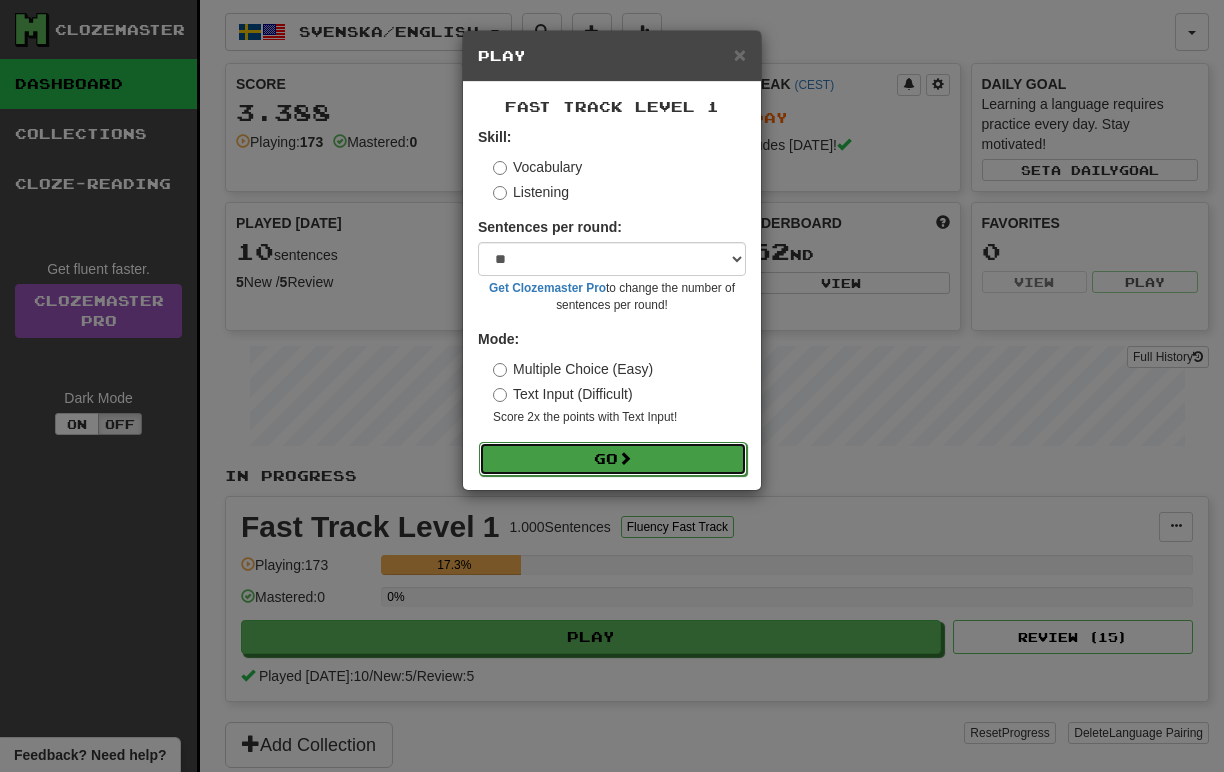 click on "Go" at bounding box center (613, 459) 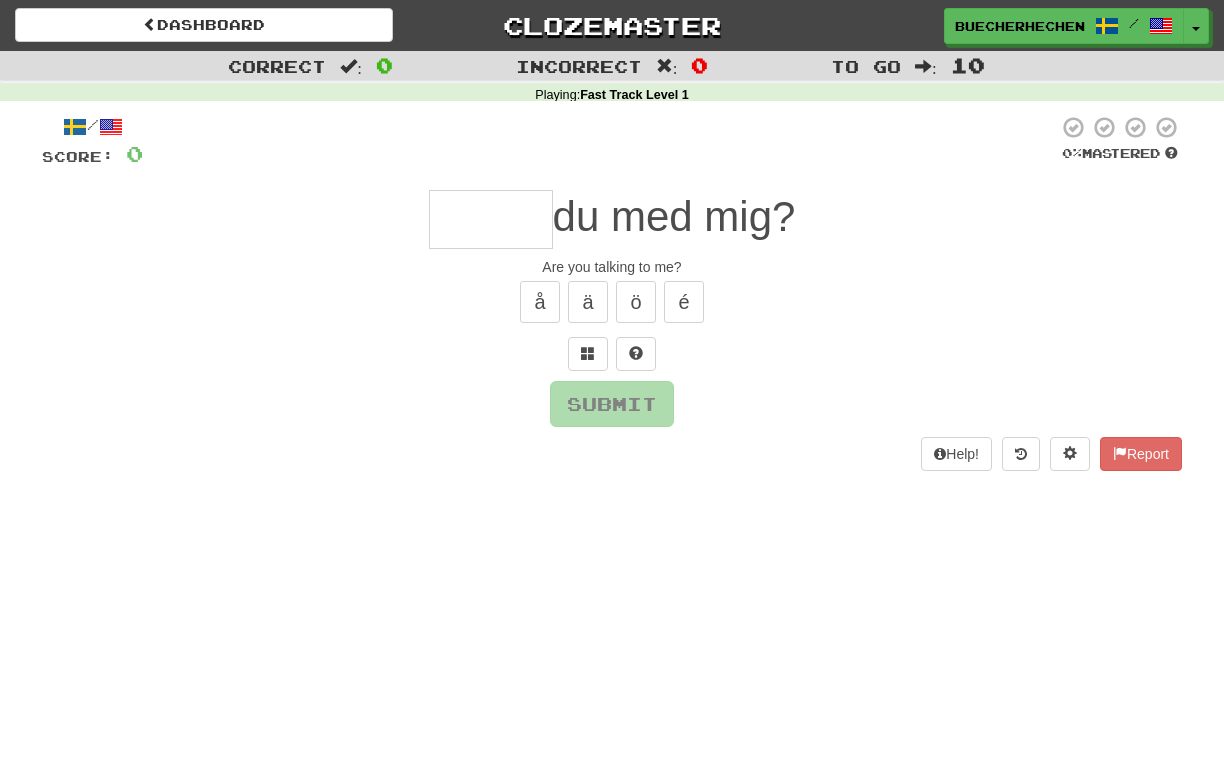 scroll, scrollTop: 0, scrollLeft: 0, axis: both 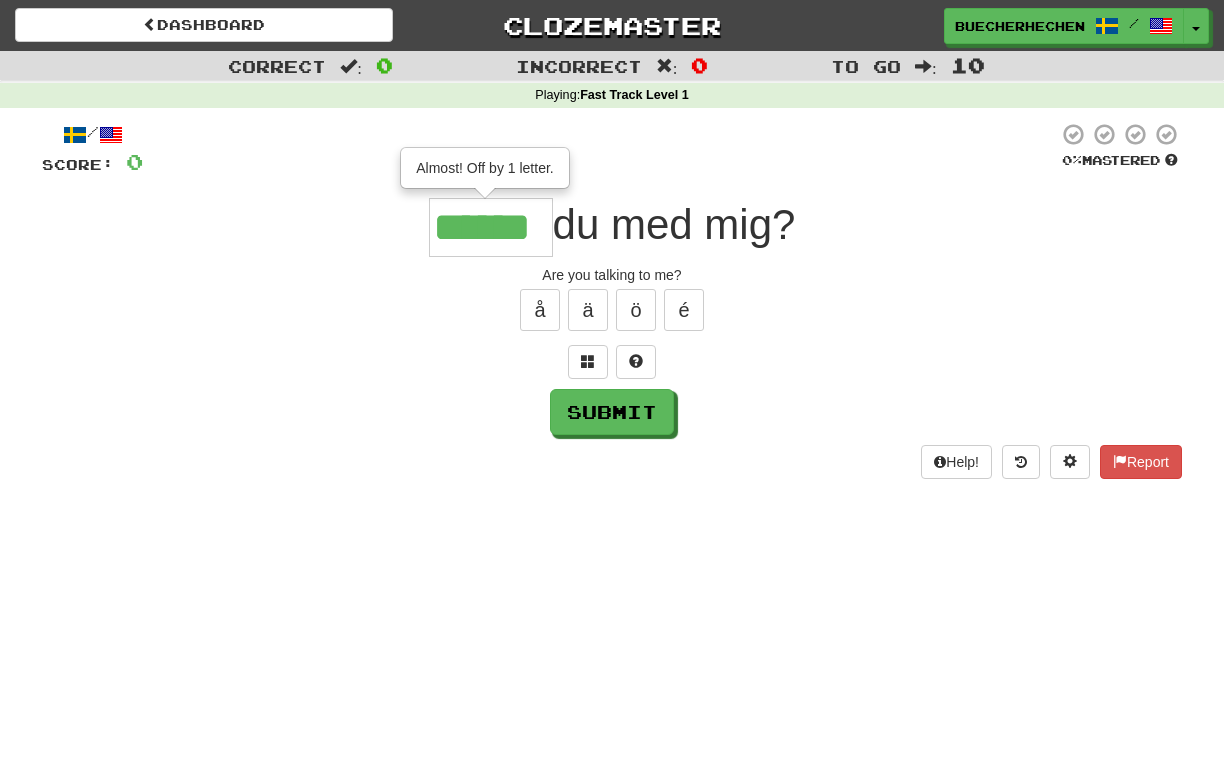 type on "******" 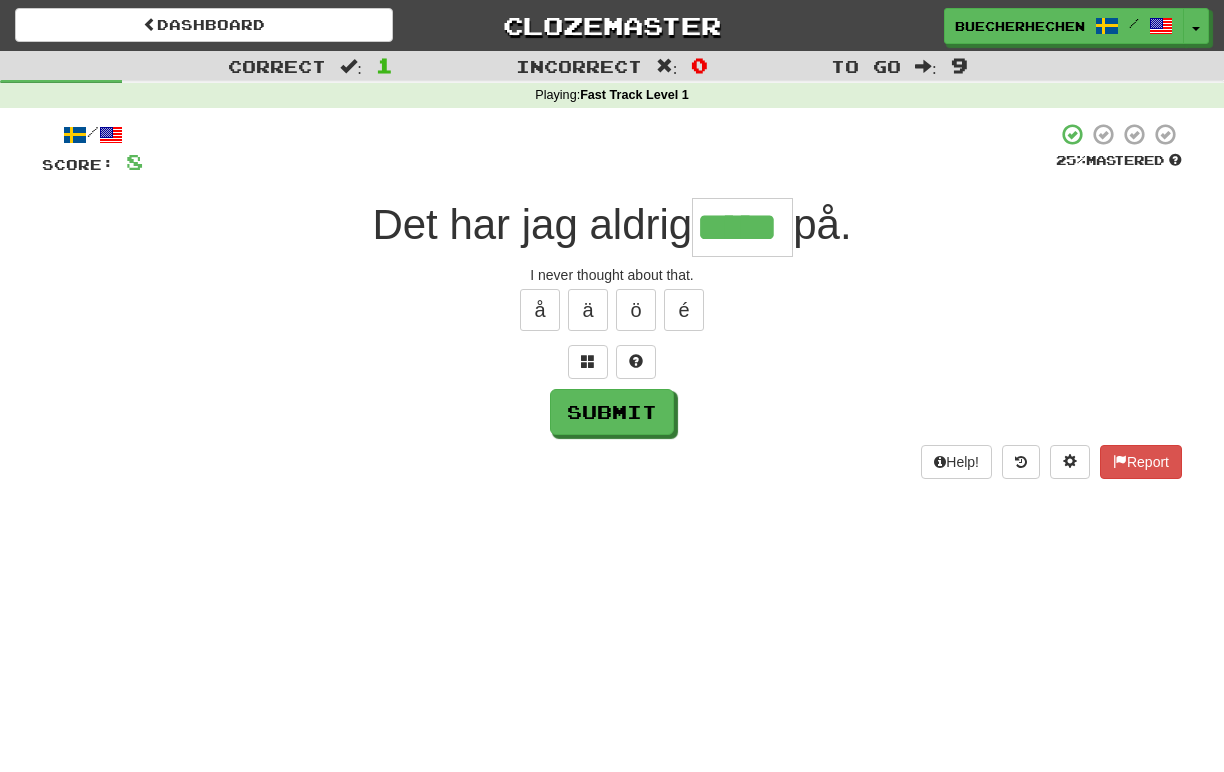 type on "*****" 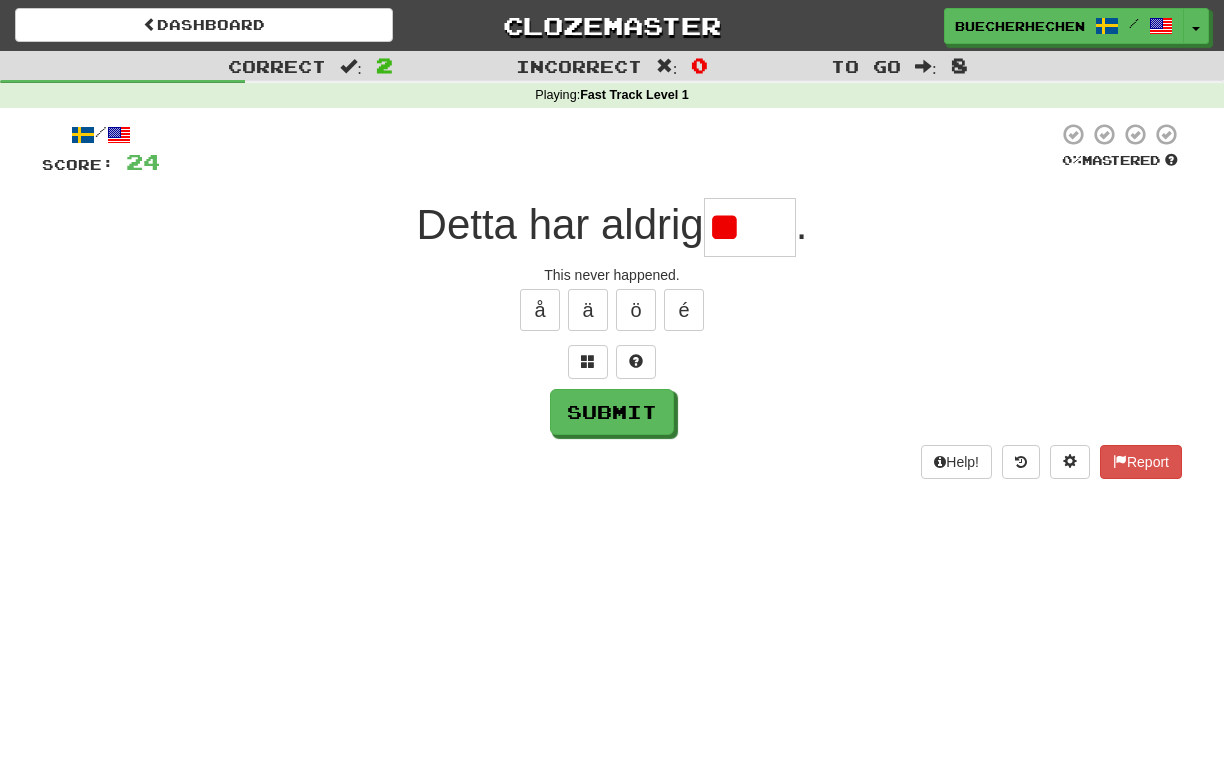 type on "*" 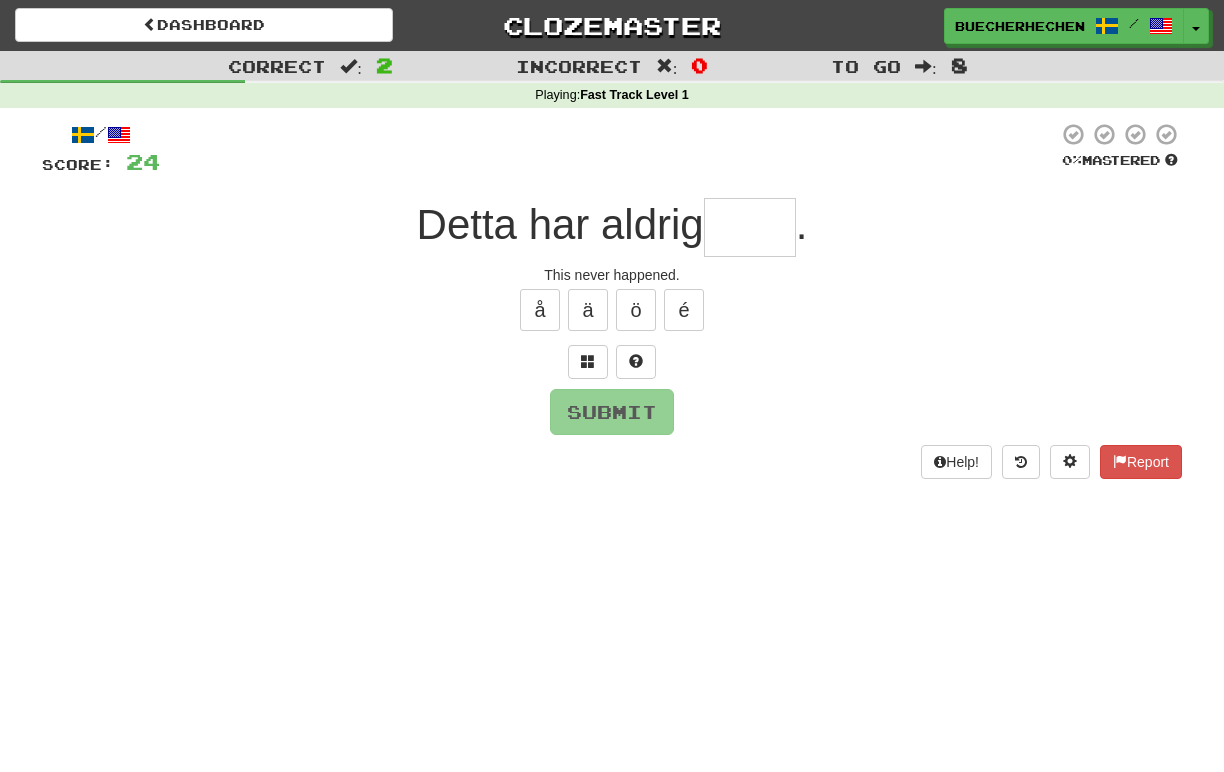 type on "*" 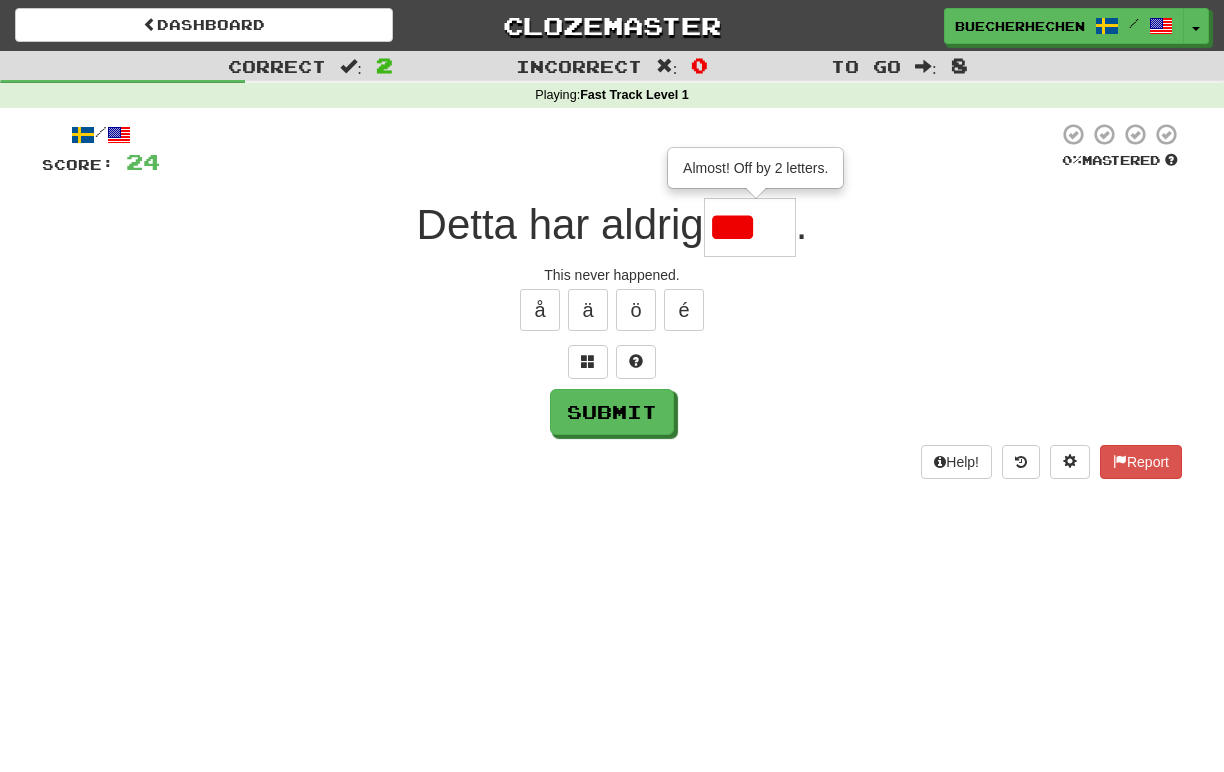 scroll, scrollTop: 0, scrollLeft: 0, axis: both 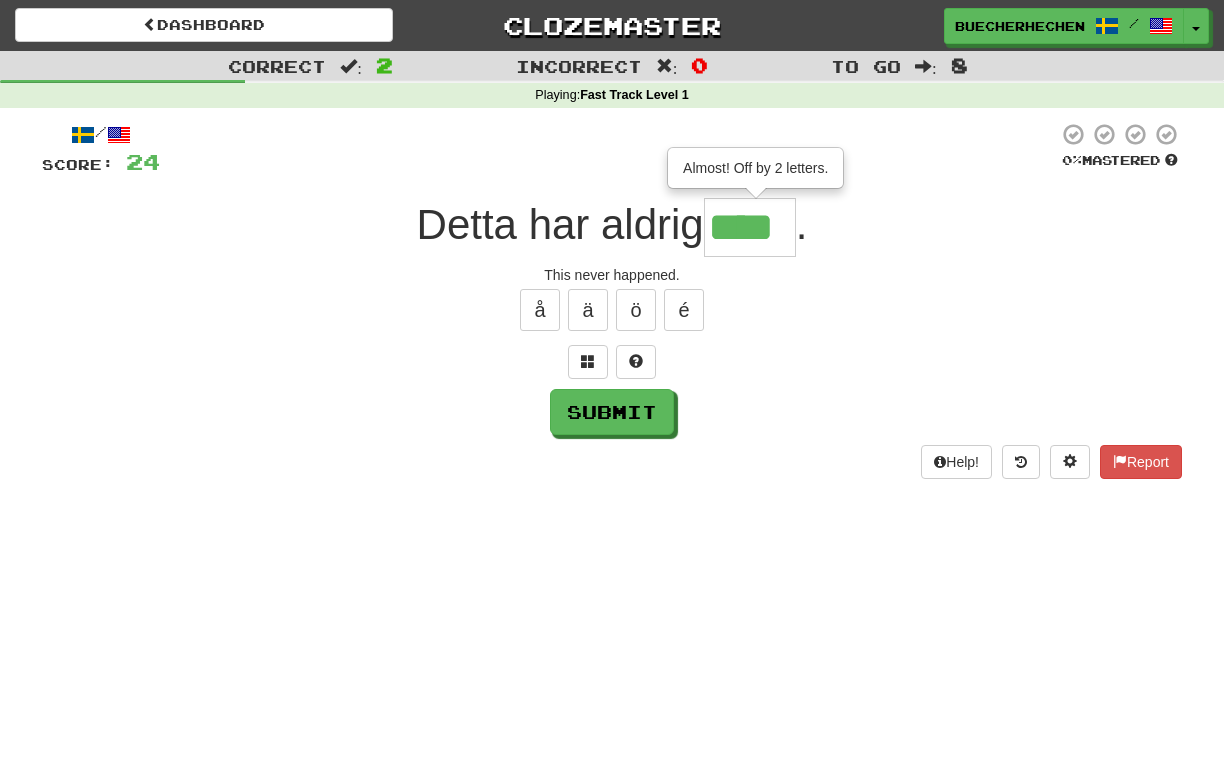 type on "****" 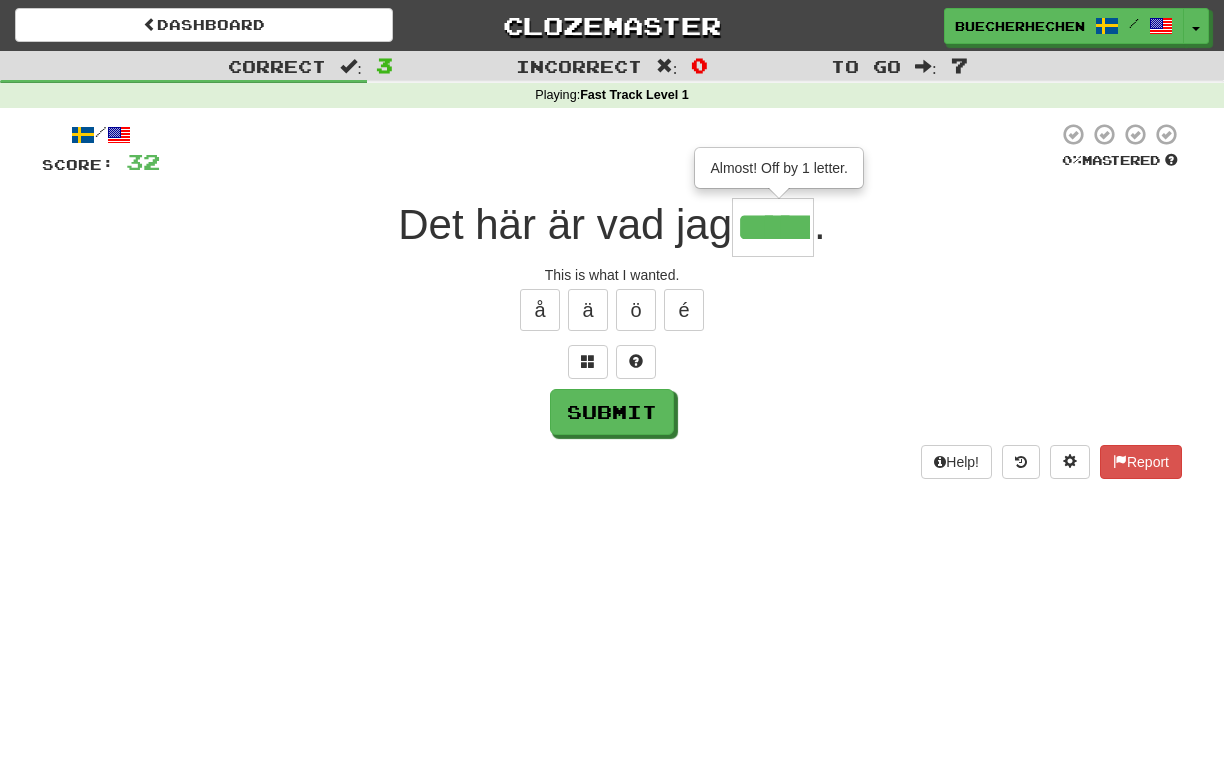 type on "*****" 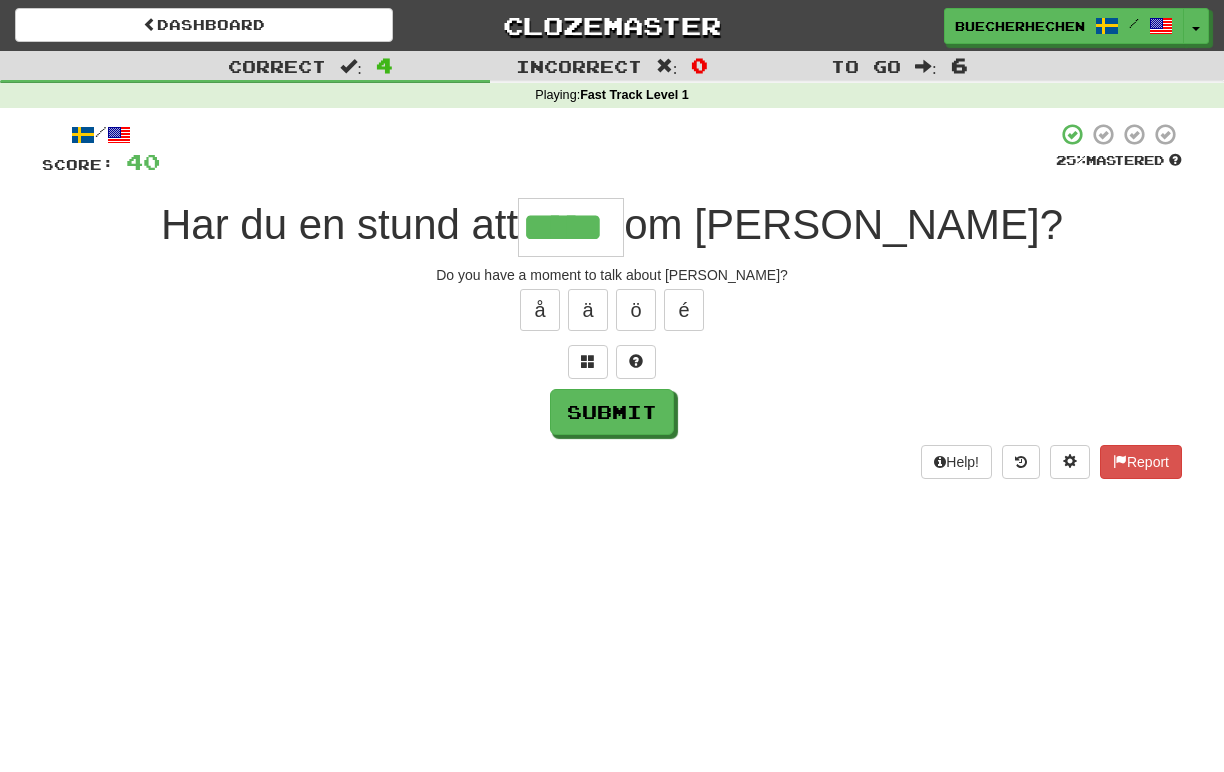 type on "*****" 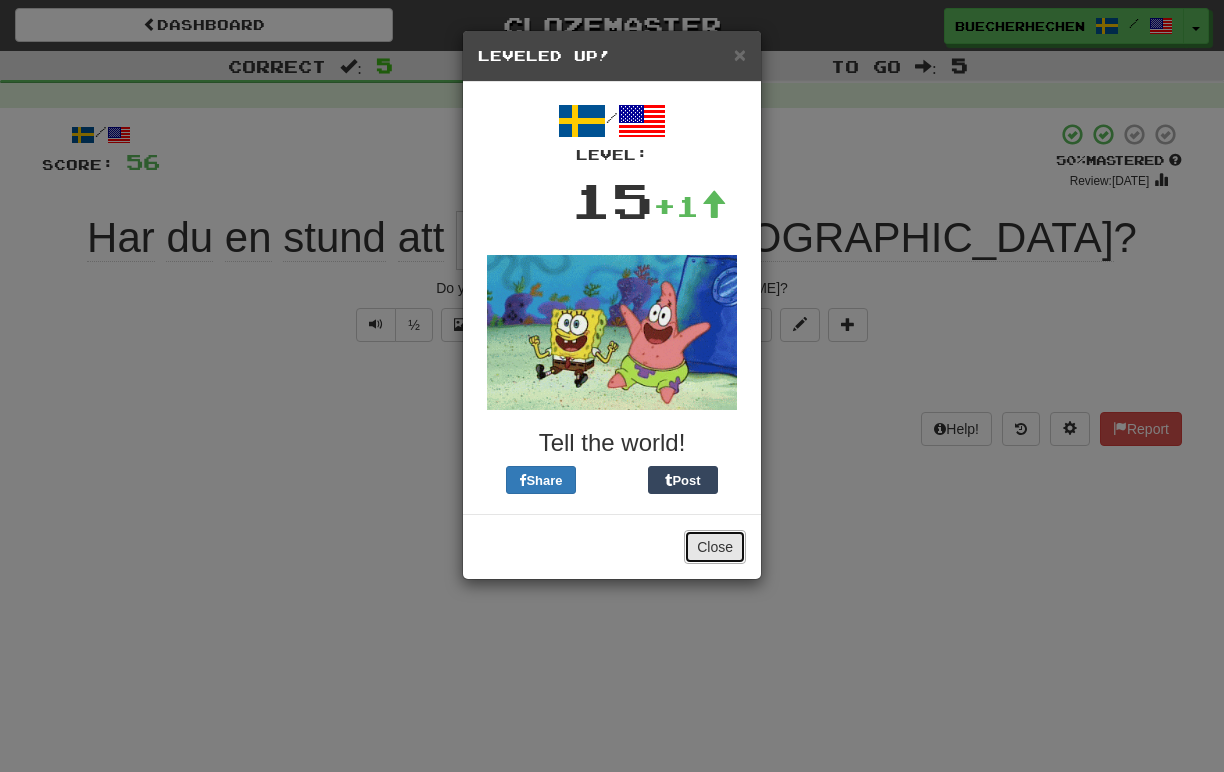 click on "Close" at bounding box center [715, 547] 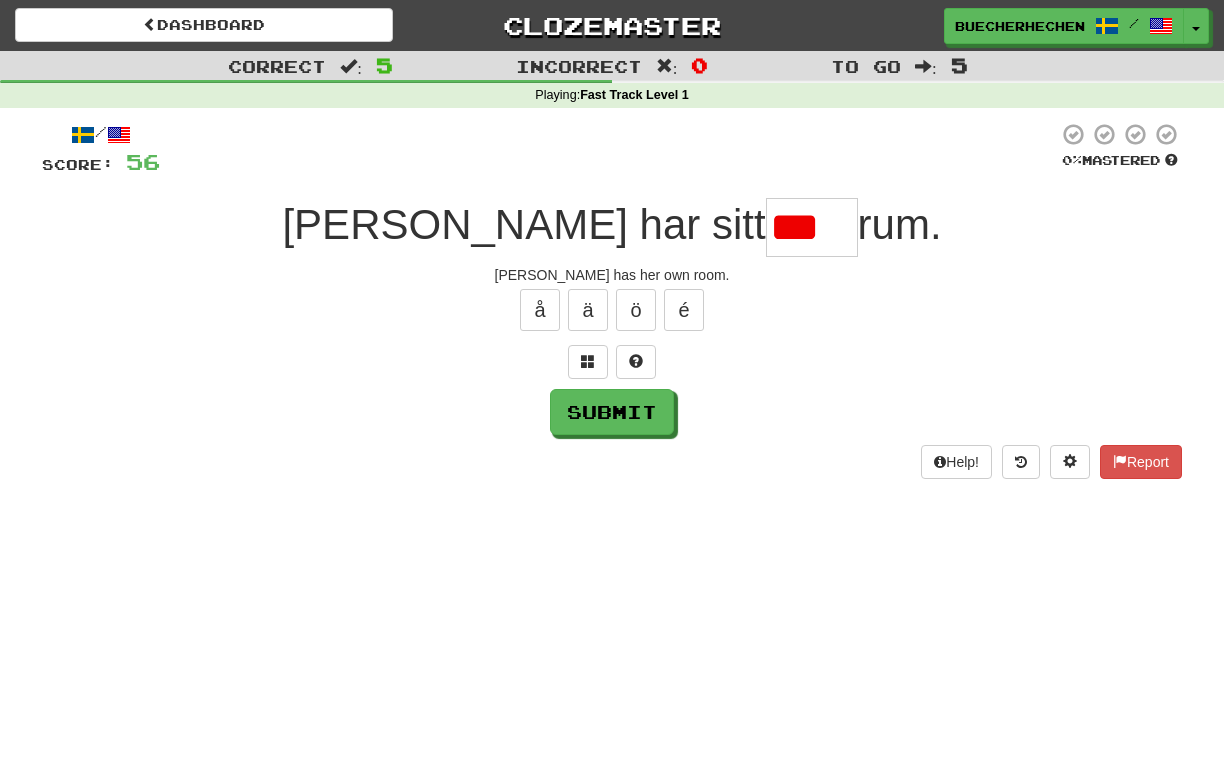 scroll, scrollTop: 0, scrollLeft: 0, axis: both 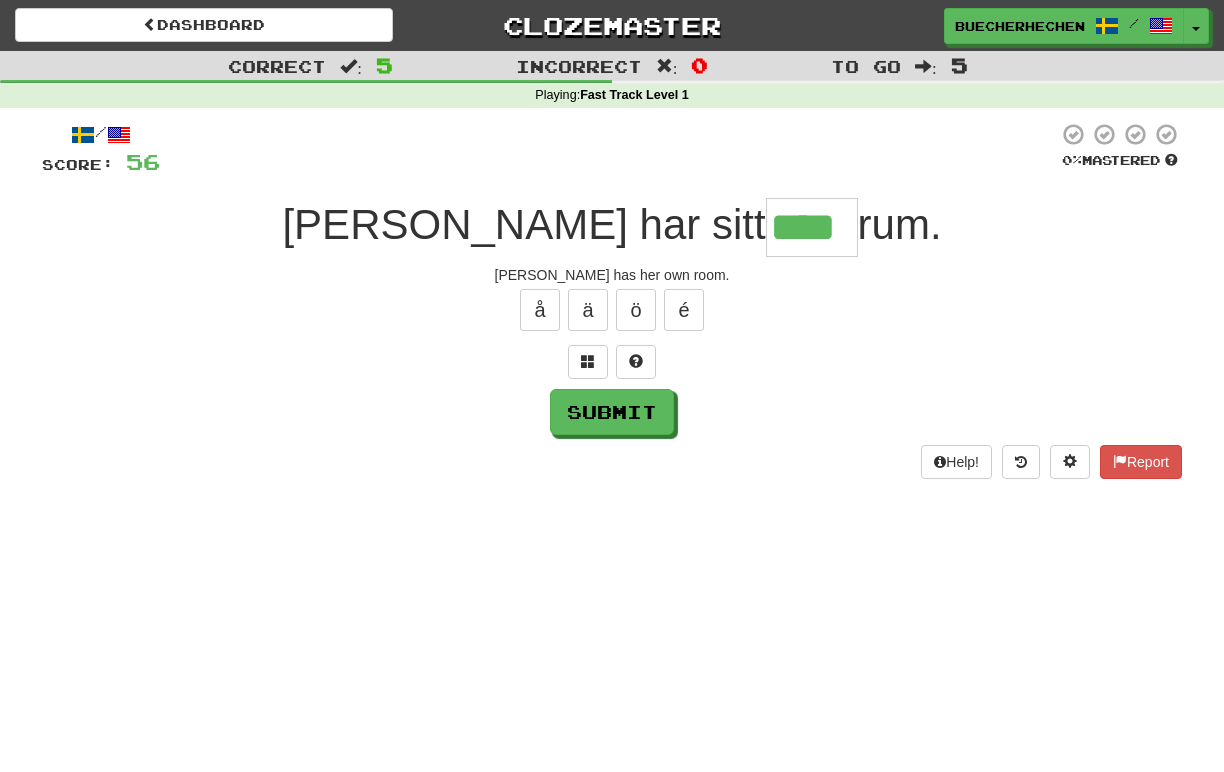type on "****" 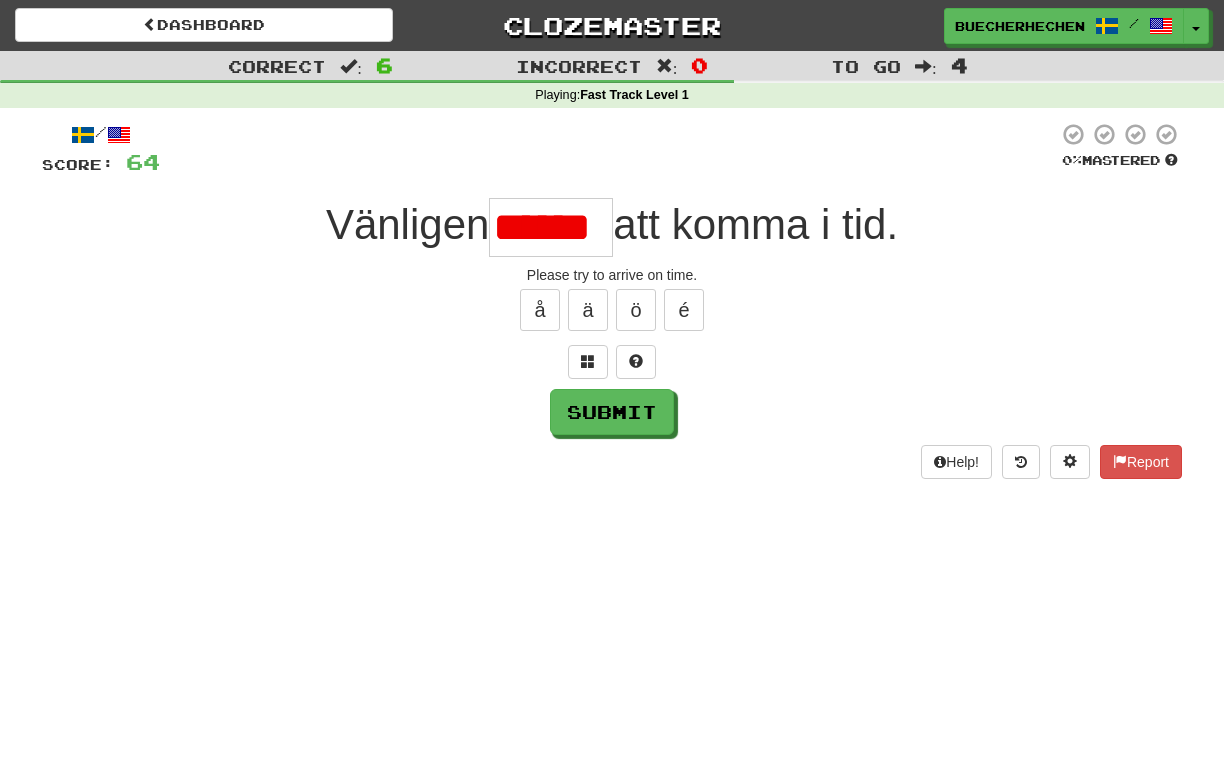 scroll, scrollTop: 0, scrollLeft: 0, axis: both 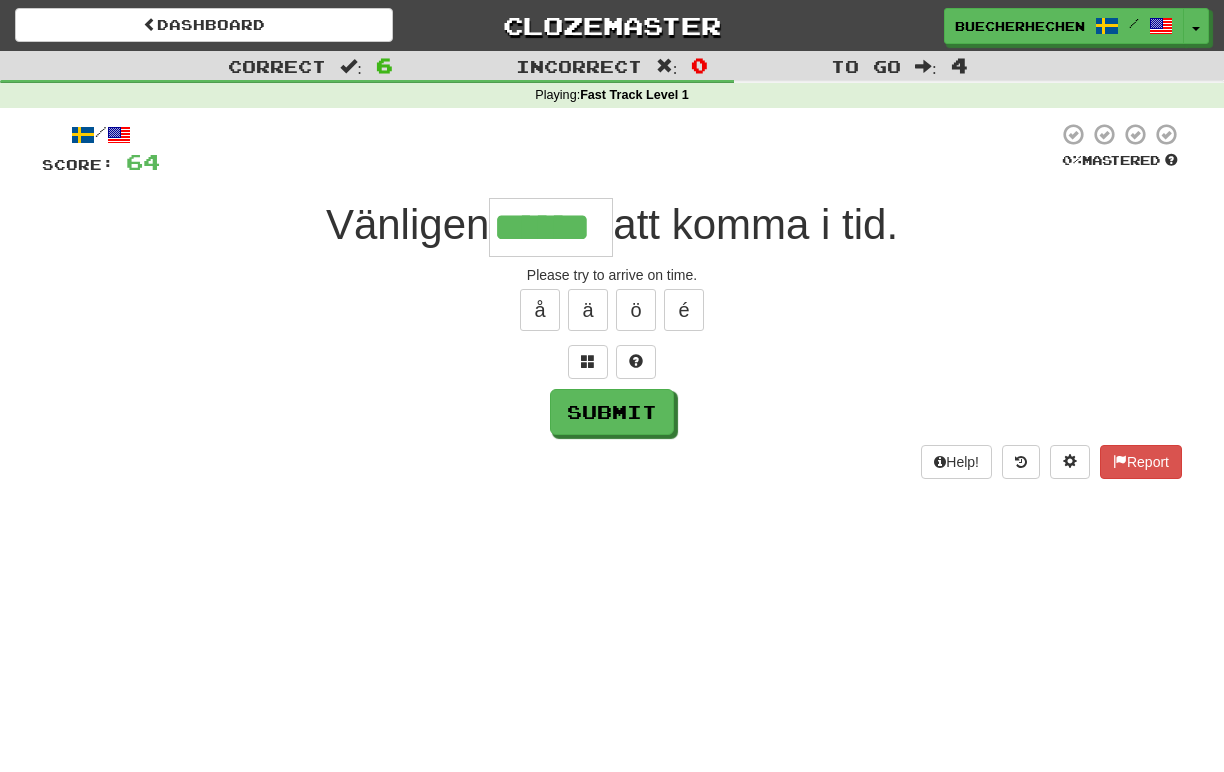 type on "******" 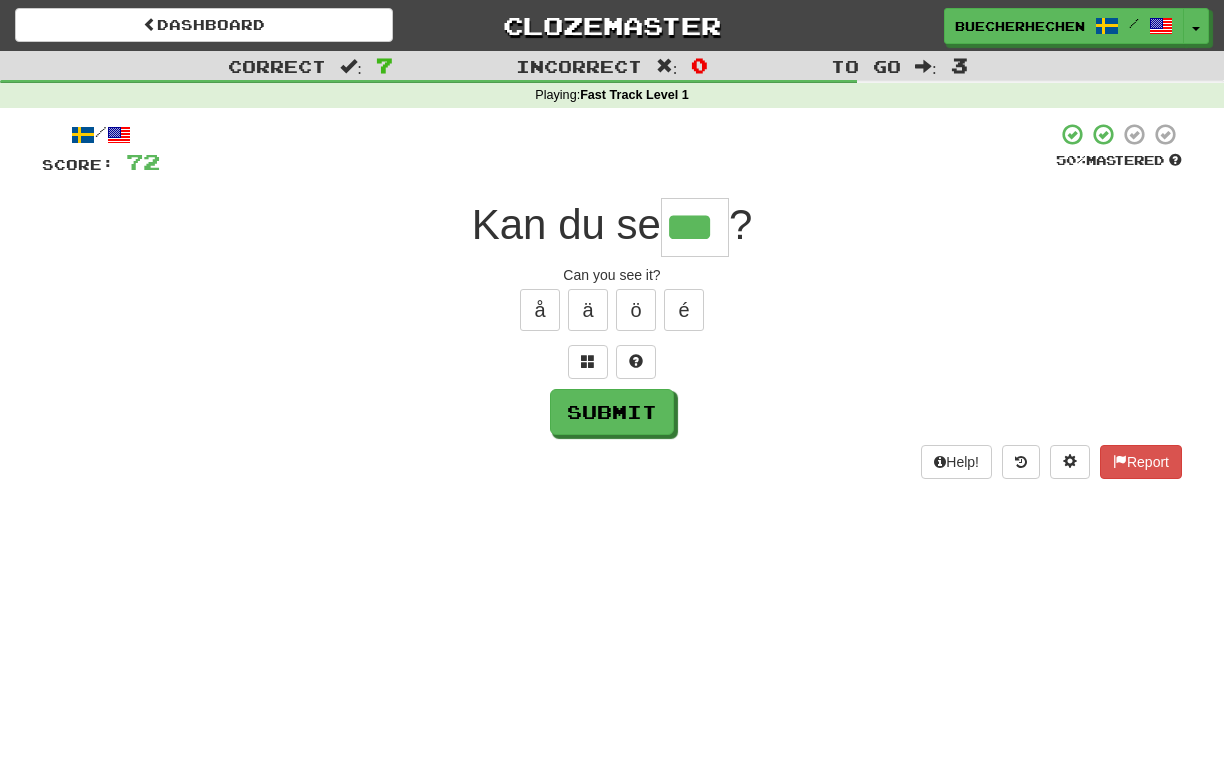 type on "***" 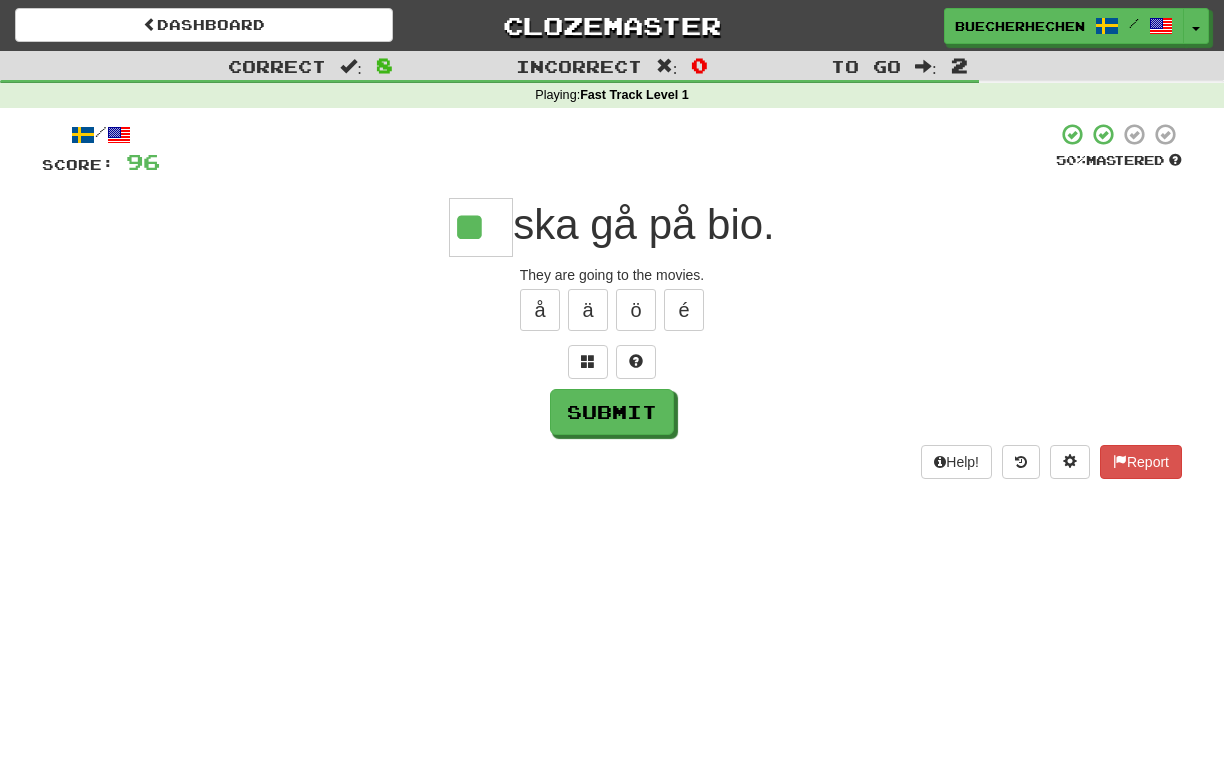type on "**" 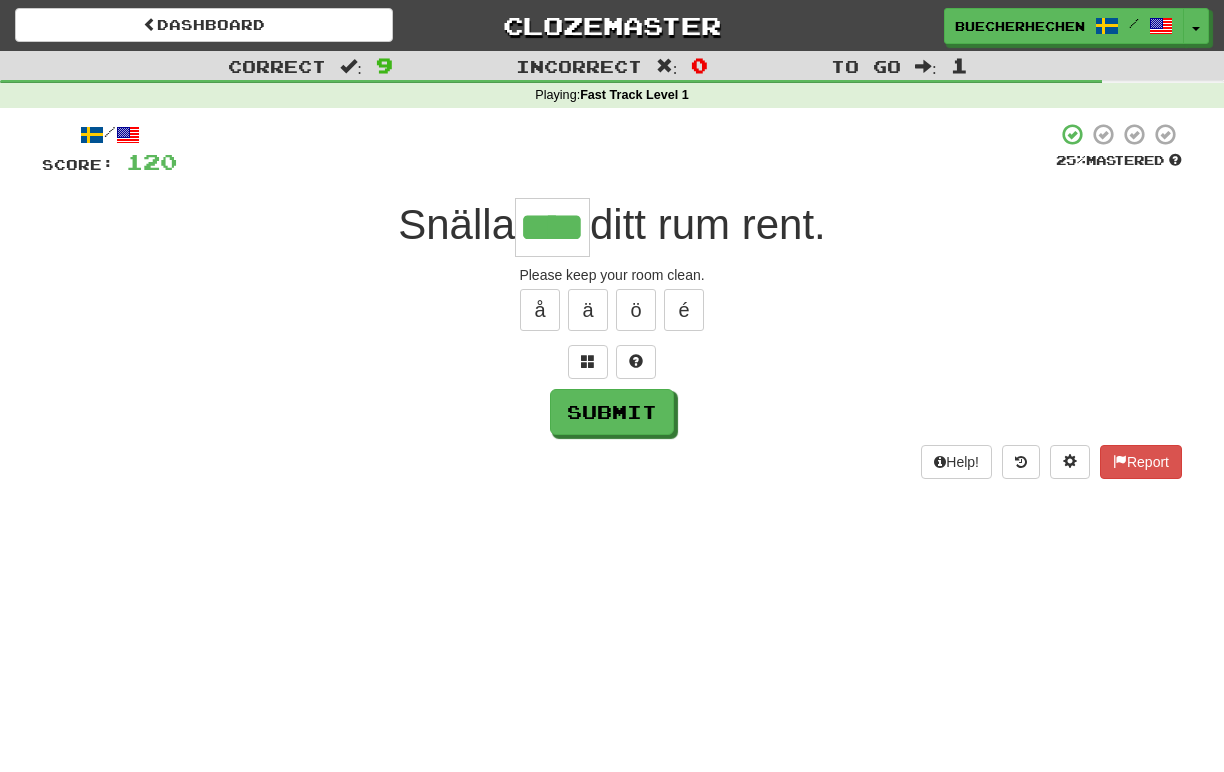type on "****" 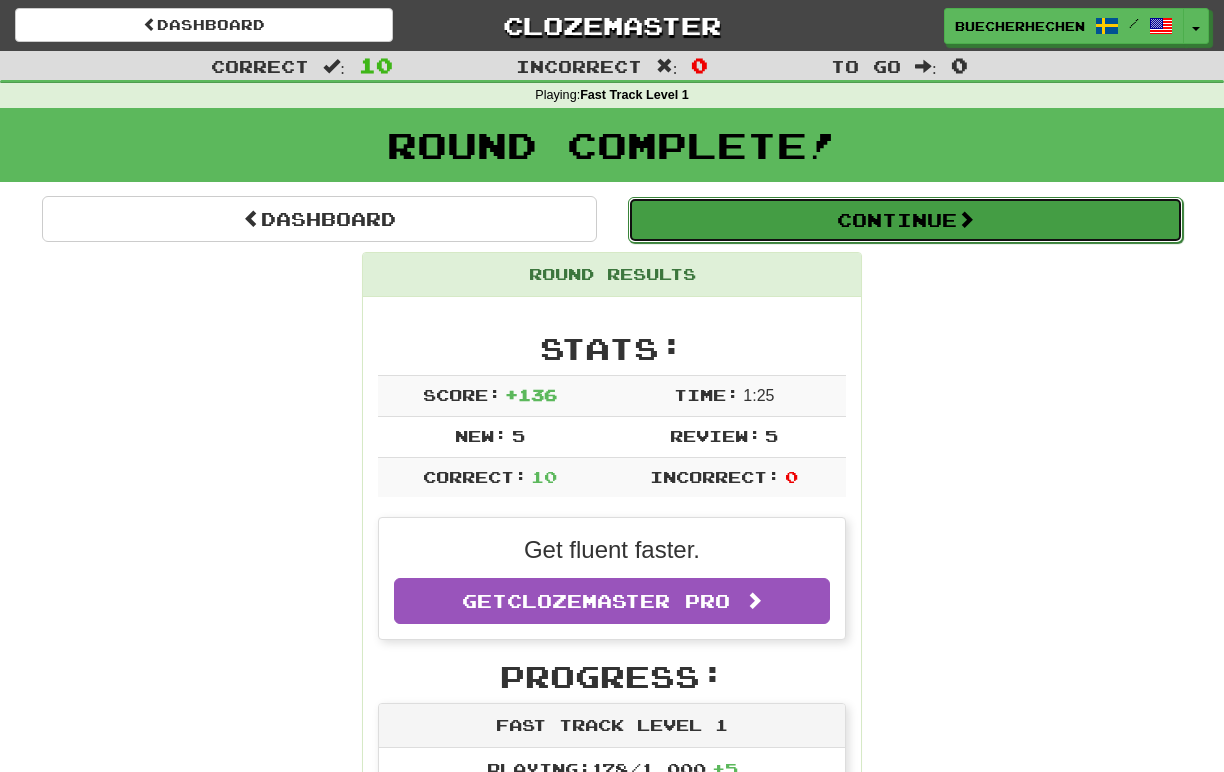click on "Continue" at bounding box center [905, 220] 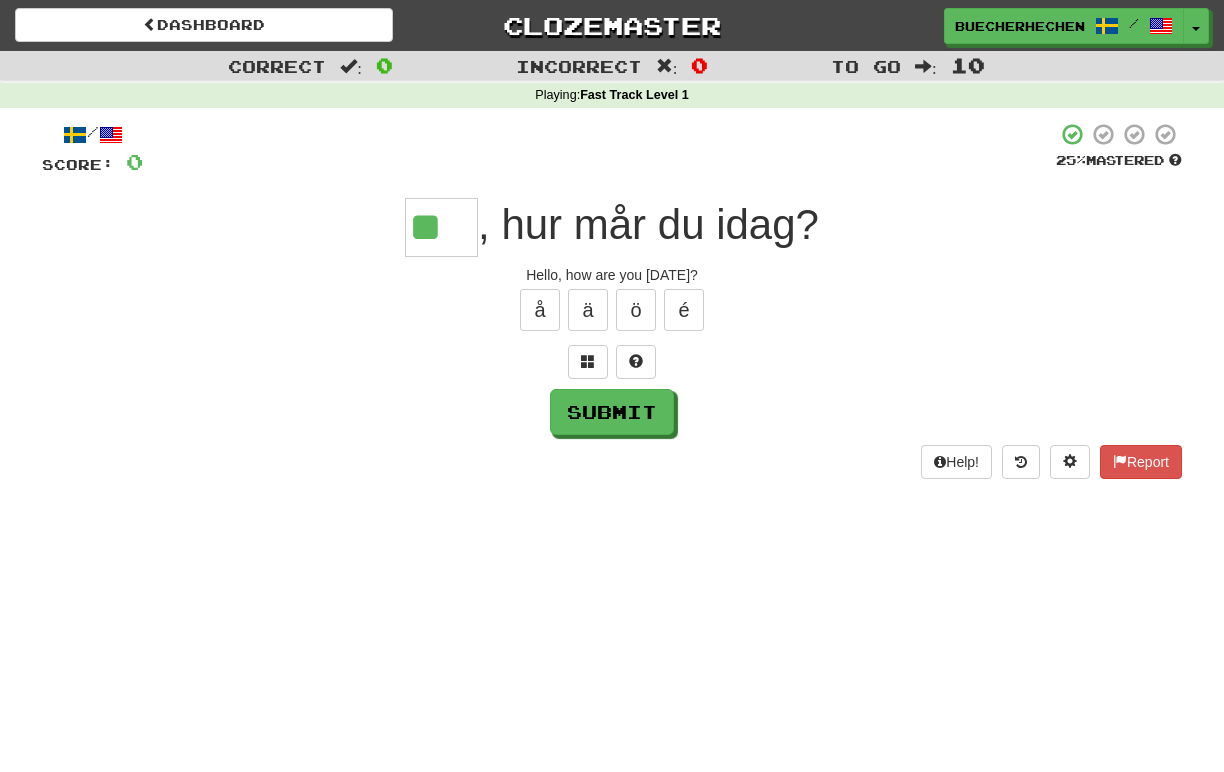 scroll, scrollTop: 0, scrollLeft: 0, axis: both 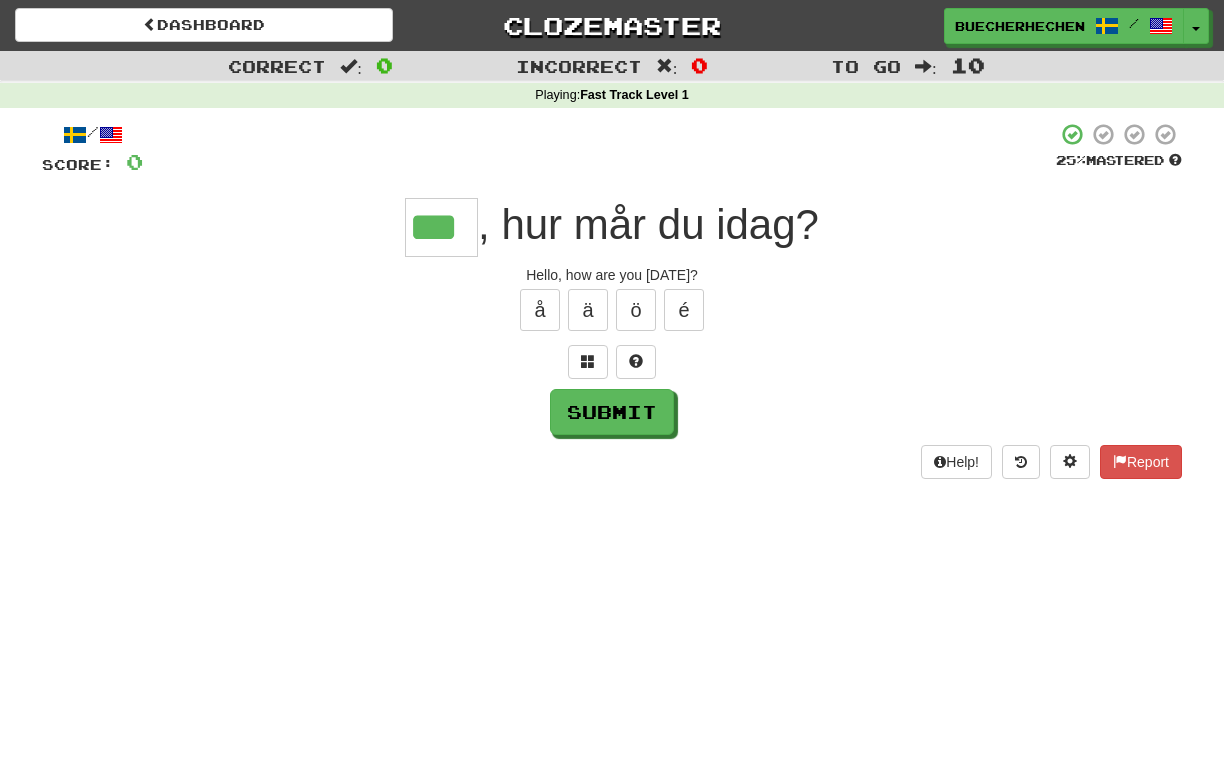 type on "***" 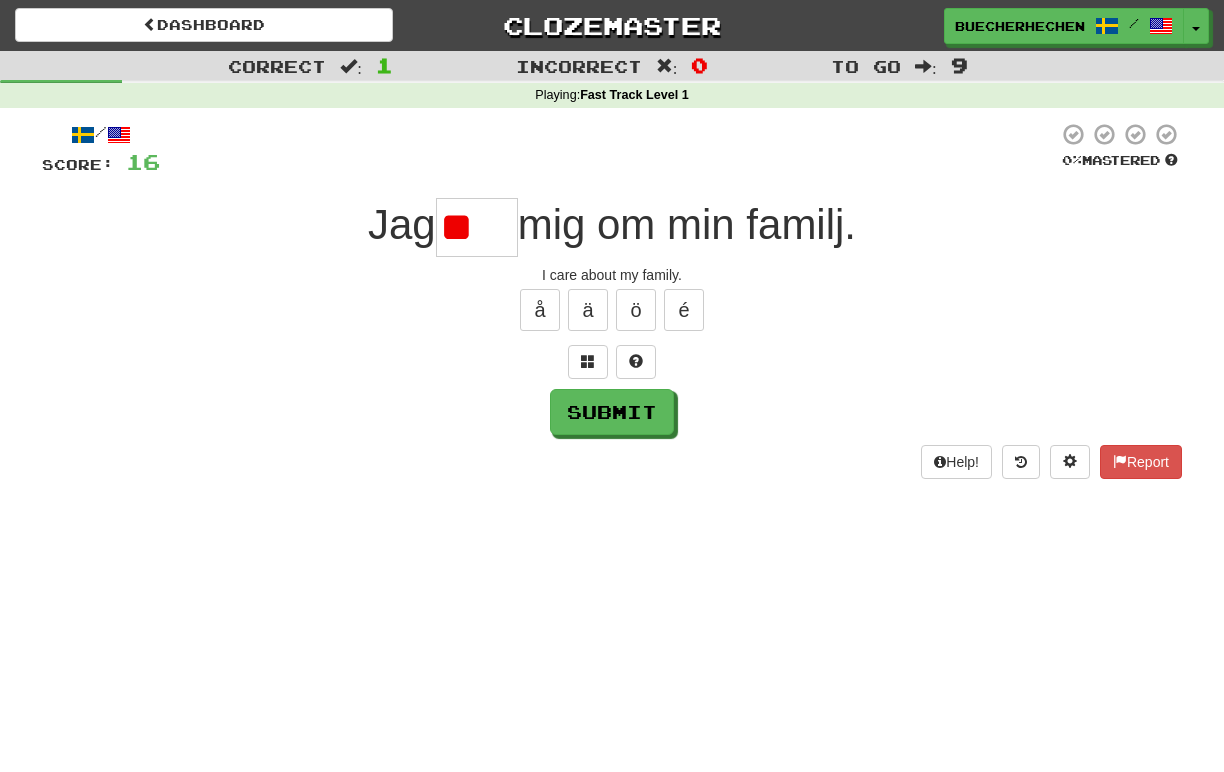 type on "*" 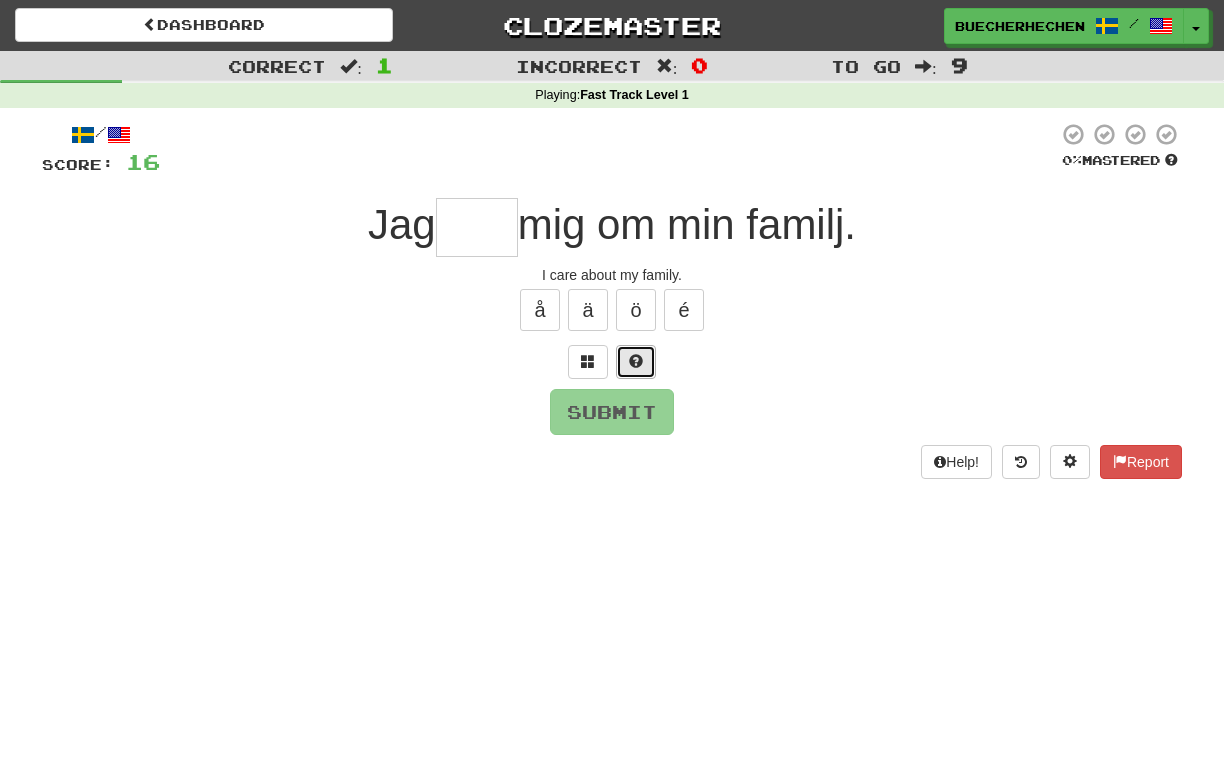 click at bounding box center (636, 361) 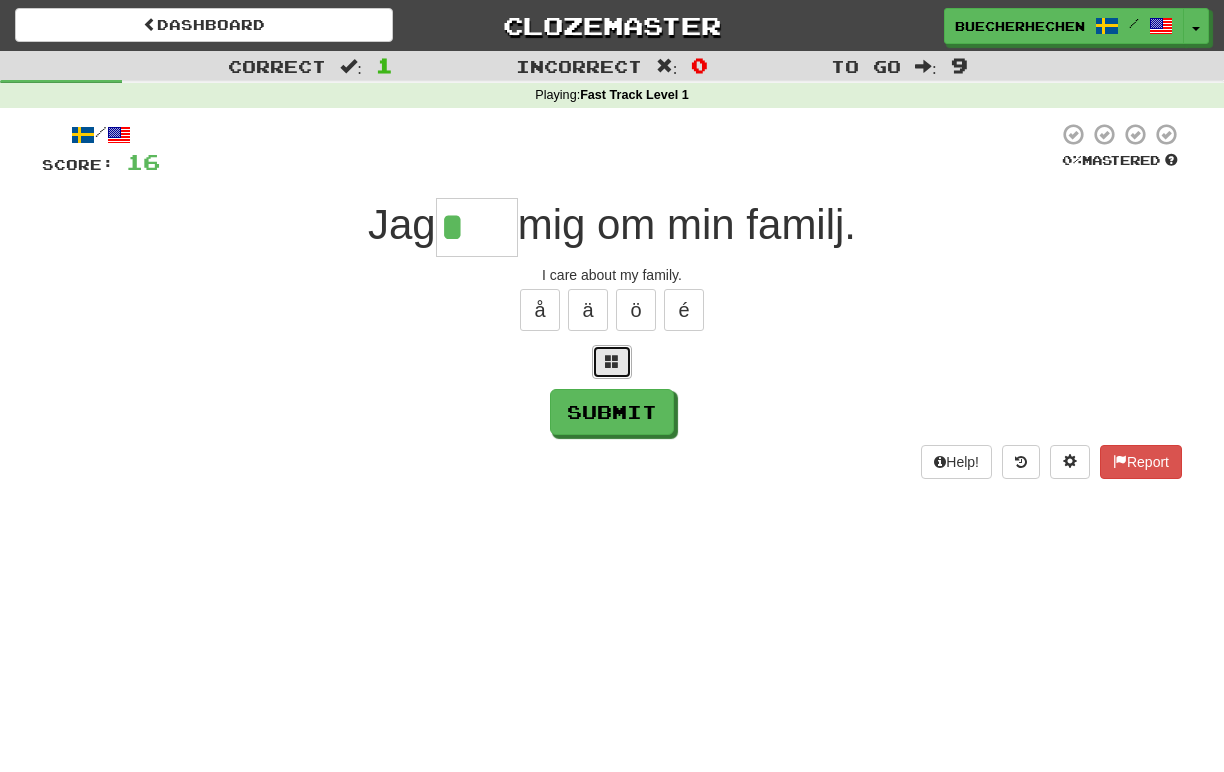 click at bounding box center (612, 362) 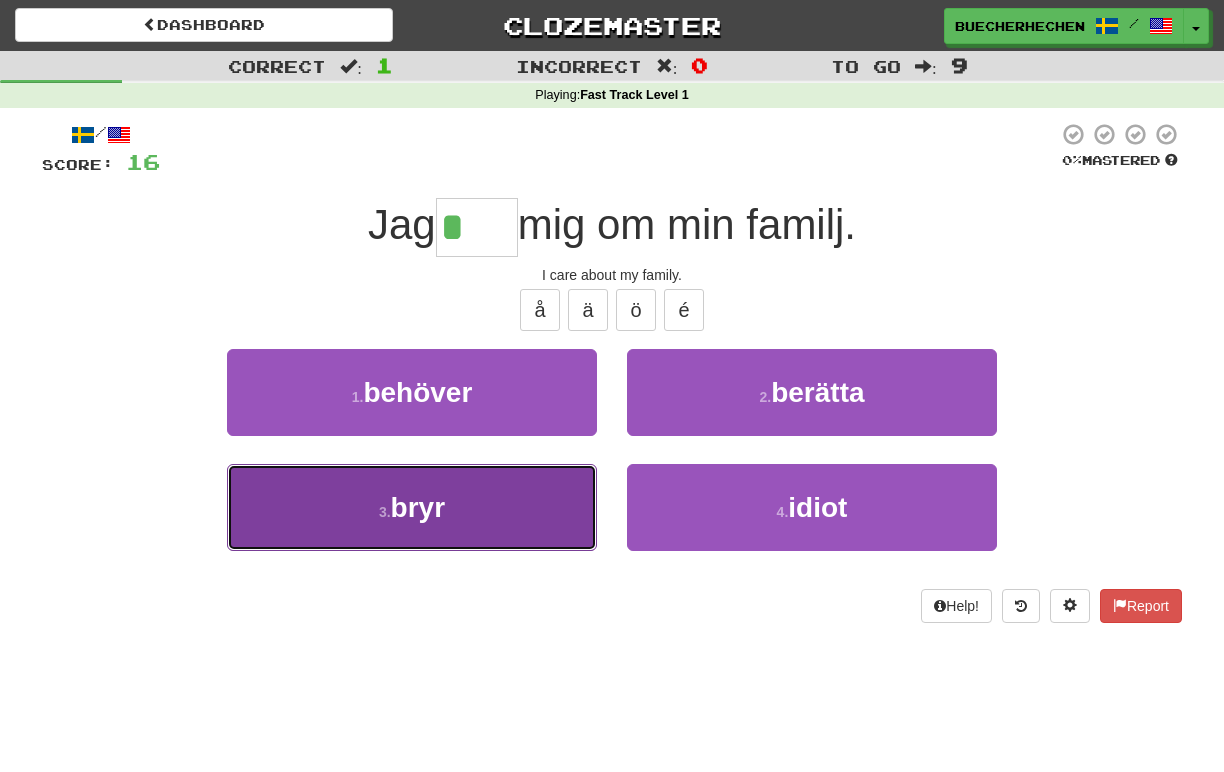 click on "3 .  bryr" at bounding box center (412, 507) 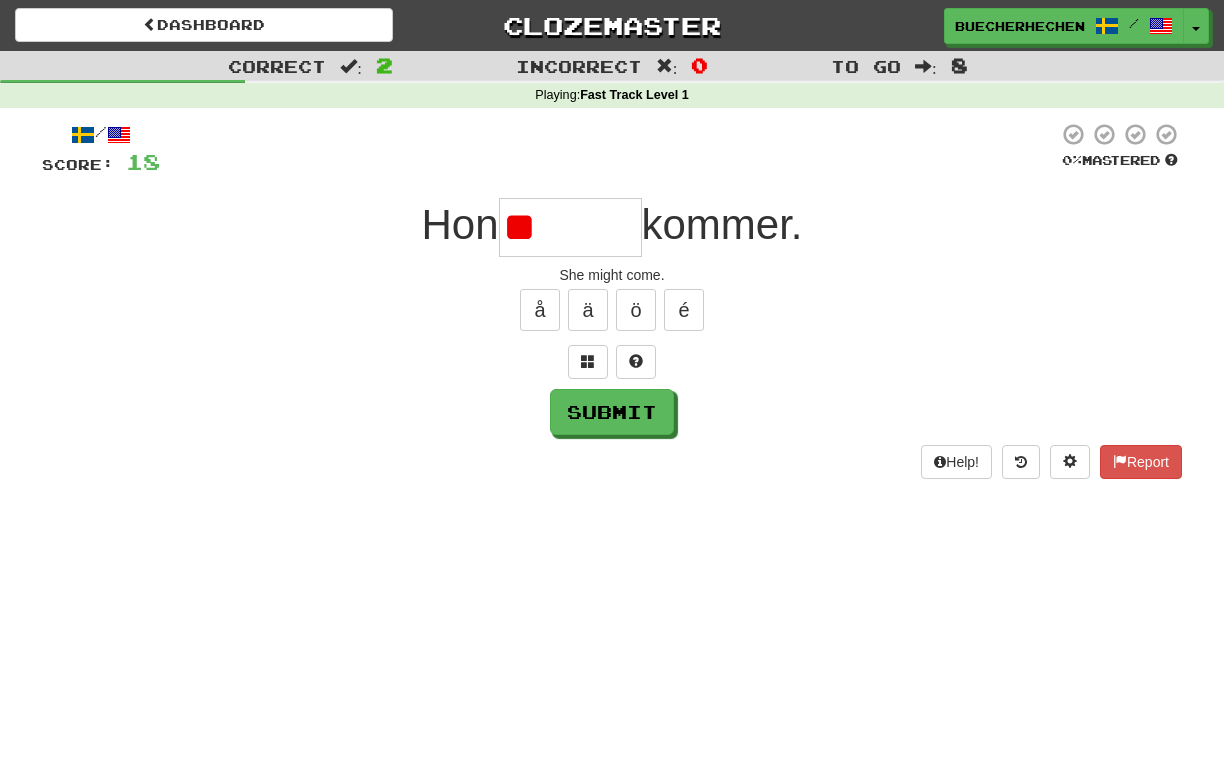 type on "*" 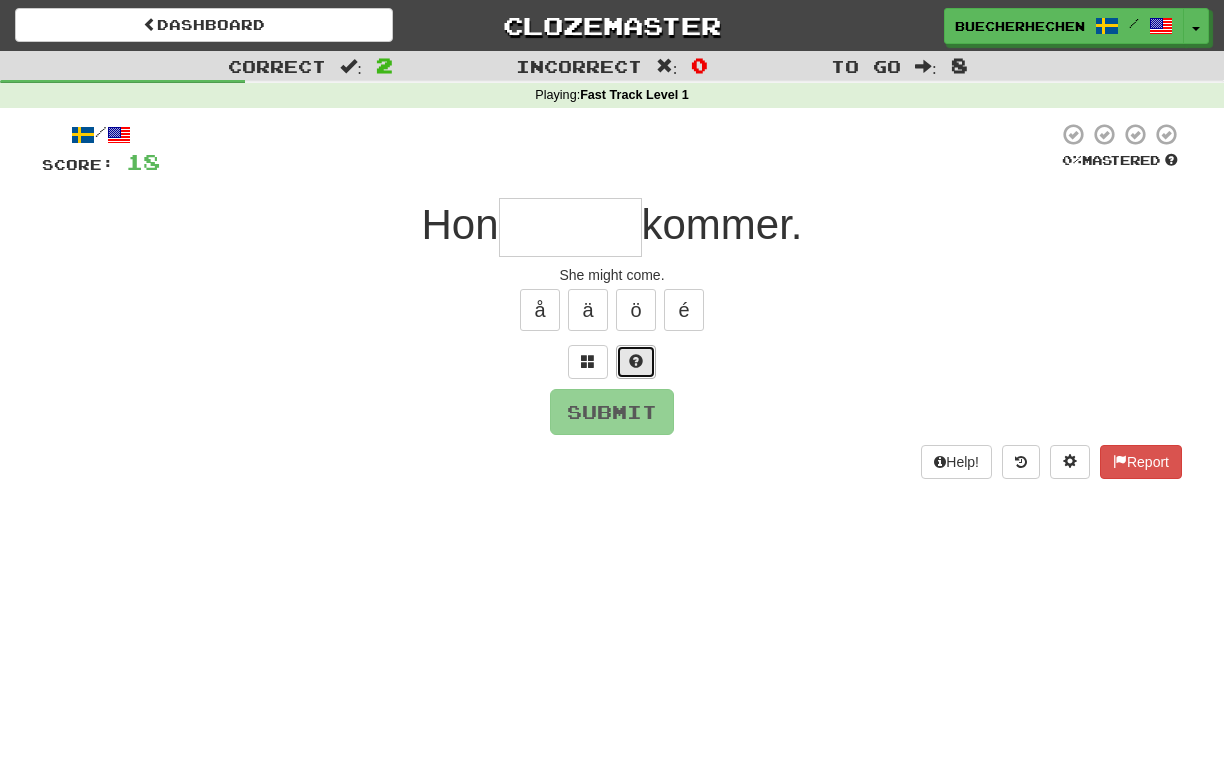 click at bounding box center [636, 361] 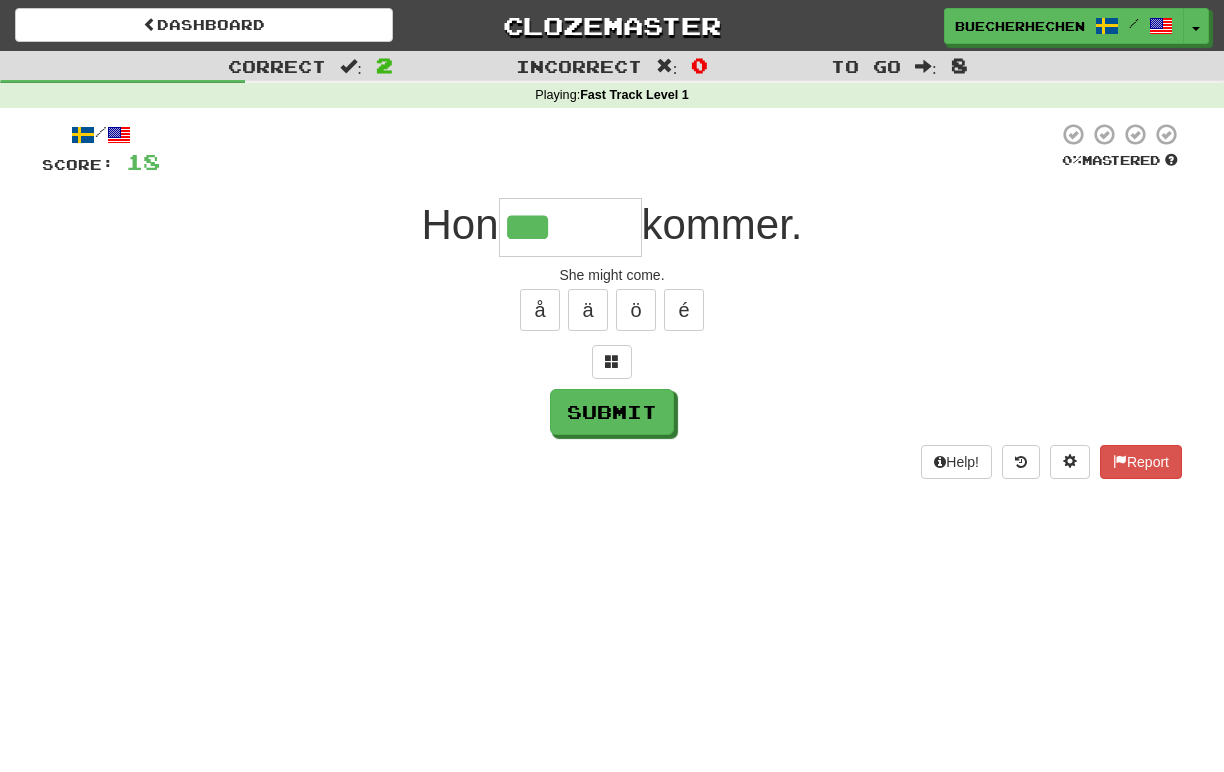 type on "******" 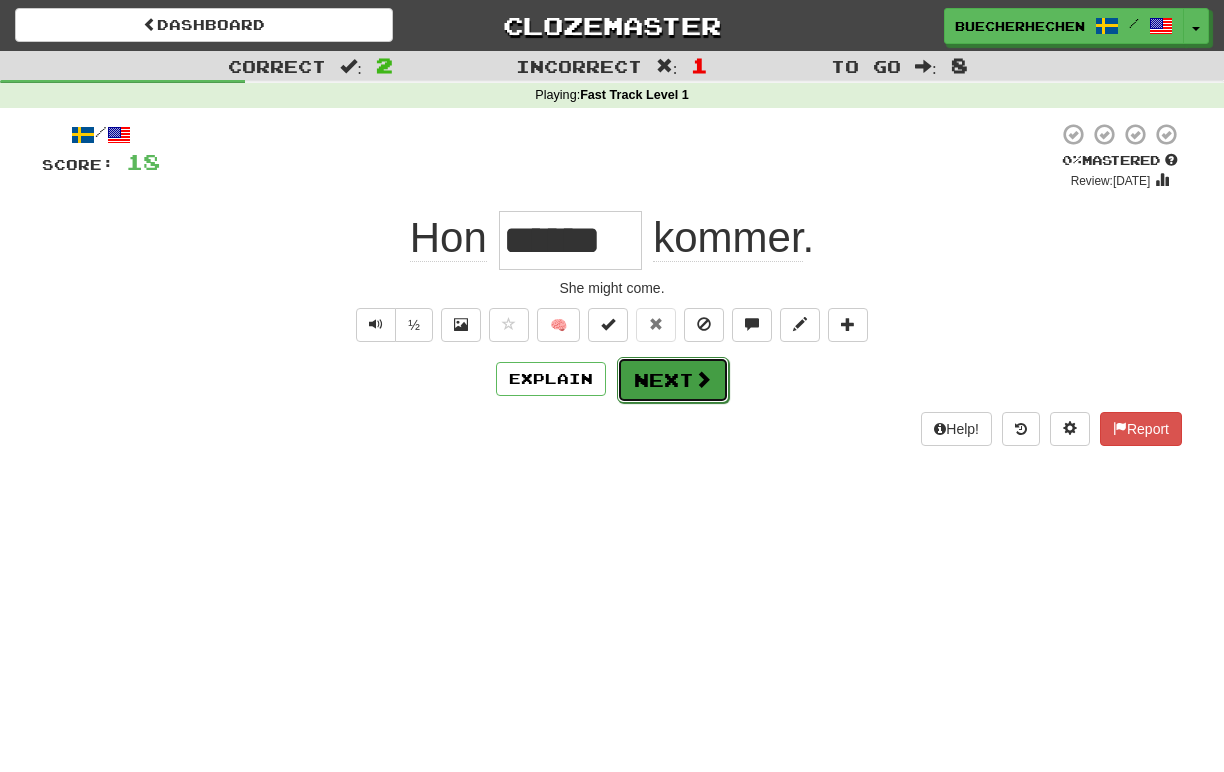 click on "Next" at bounding box center (673, 380) 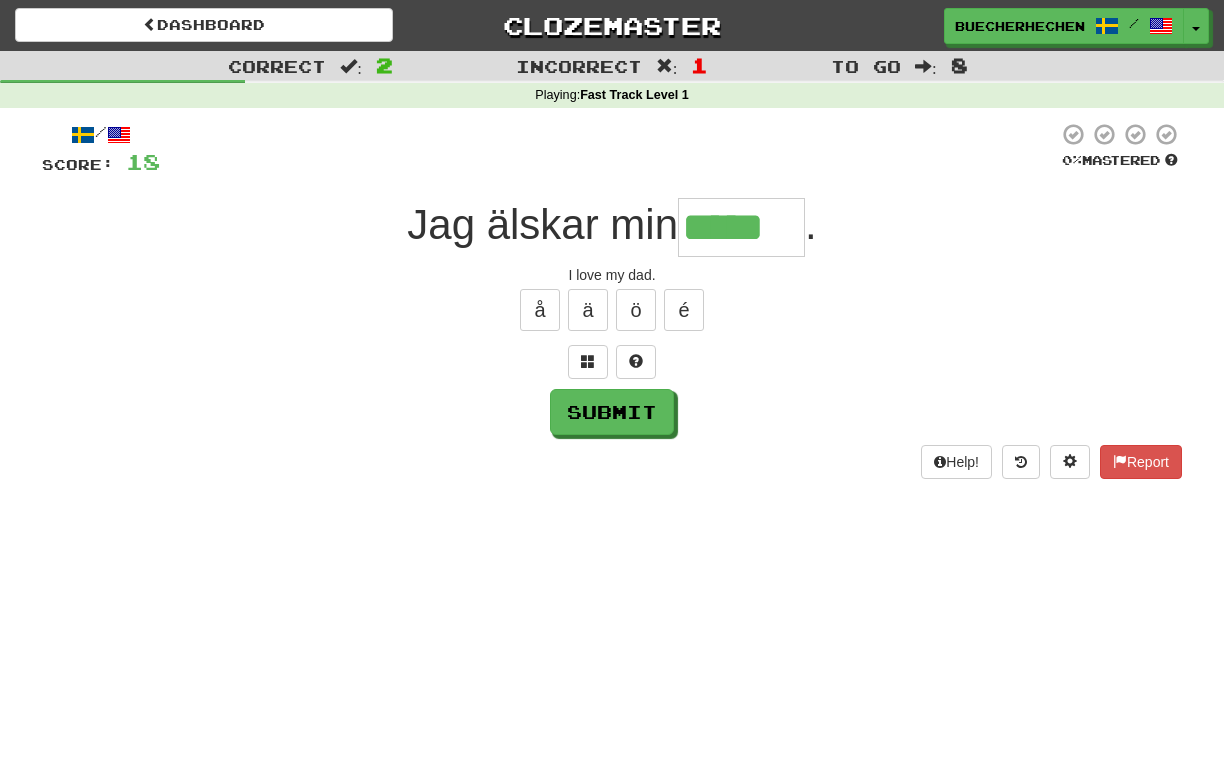 type on "*****" 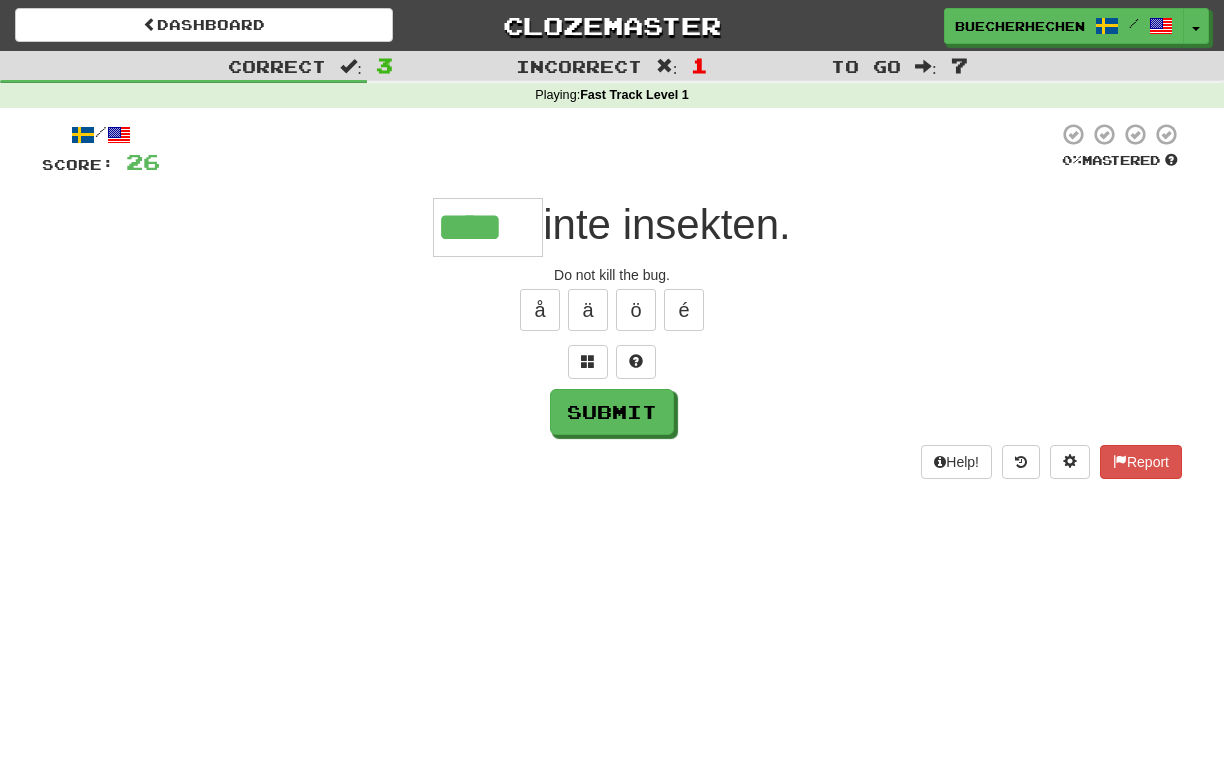 type on "****" 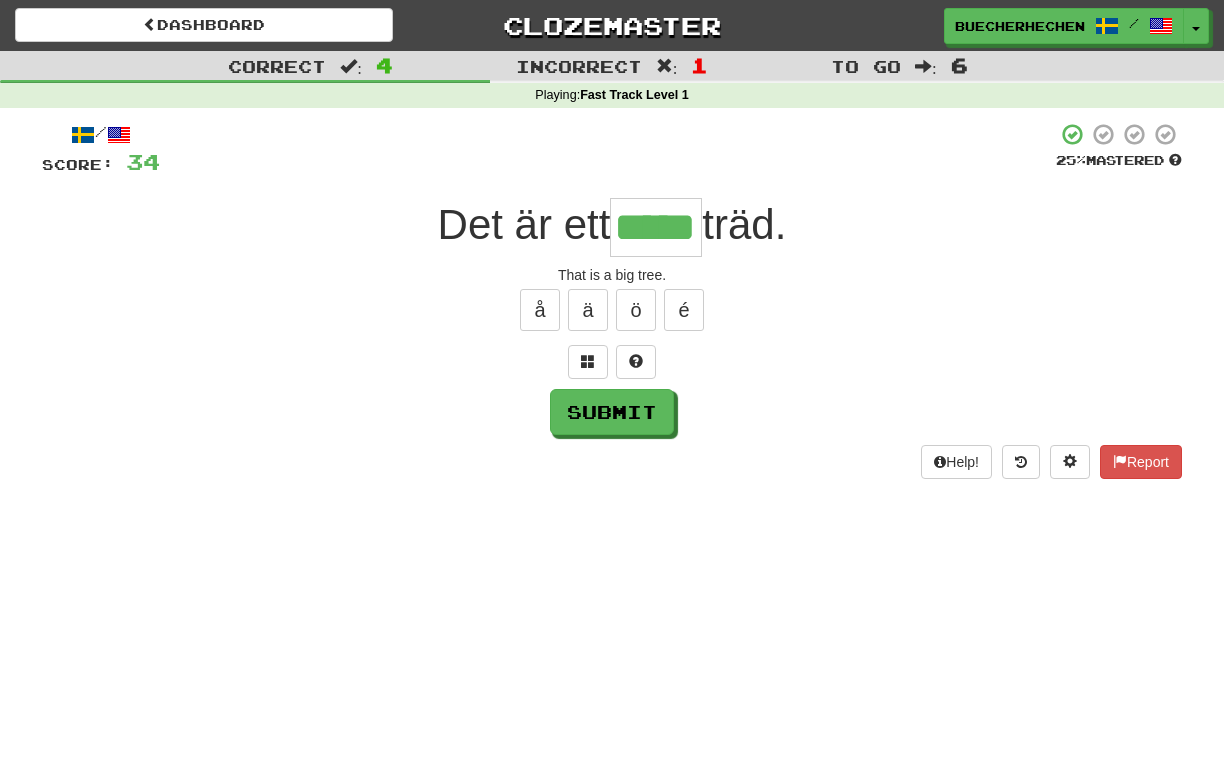 type on "*****" 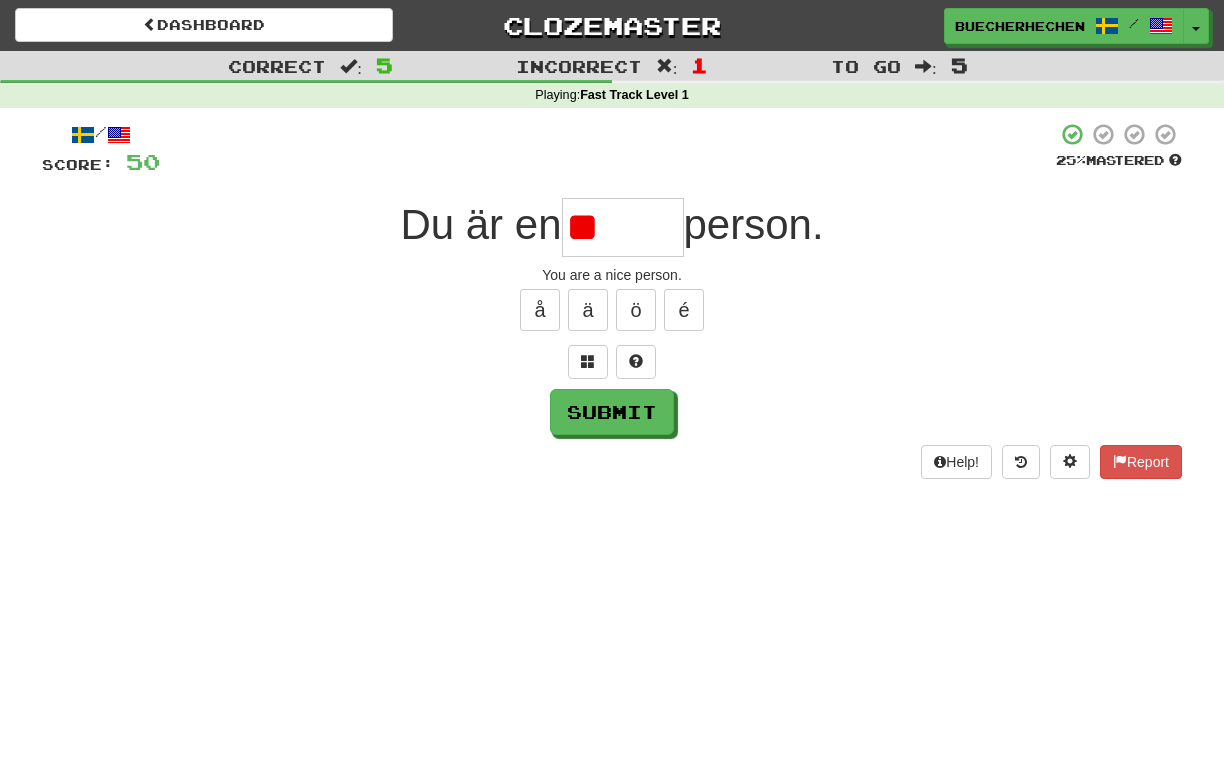 type on "*" 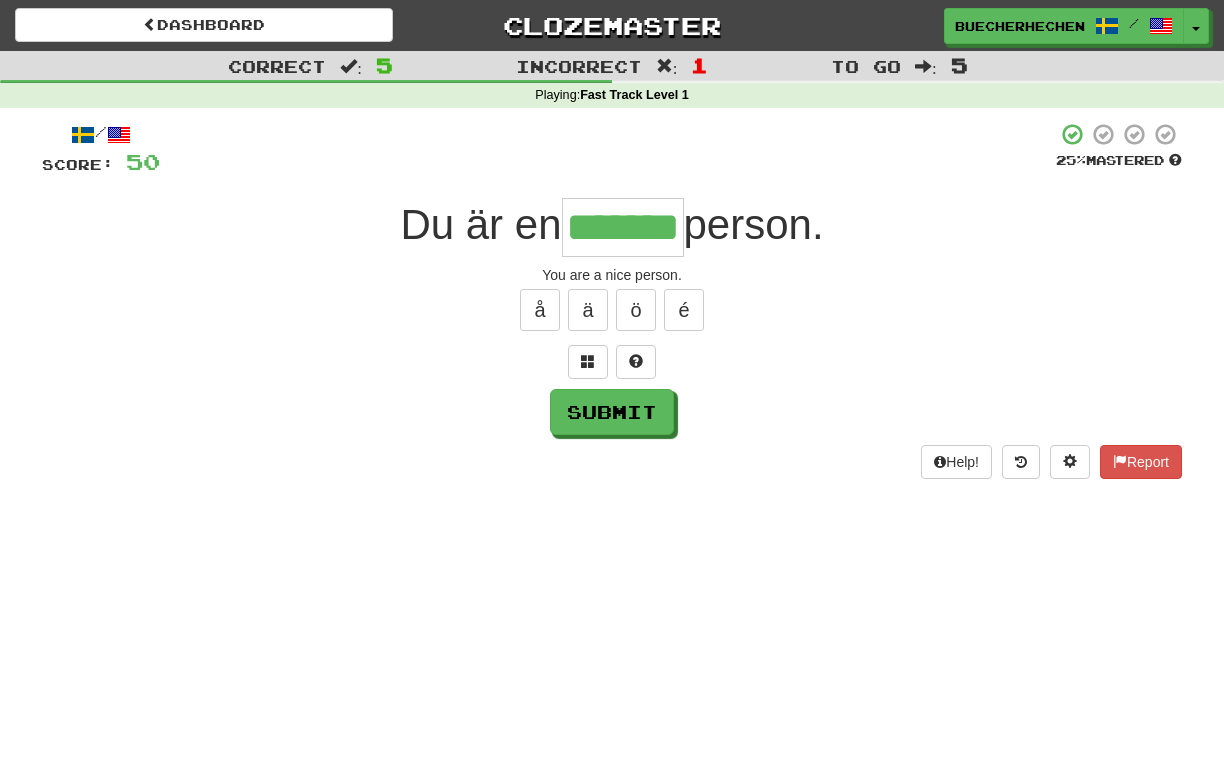 type on "*******" 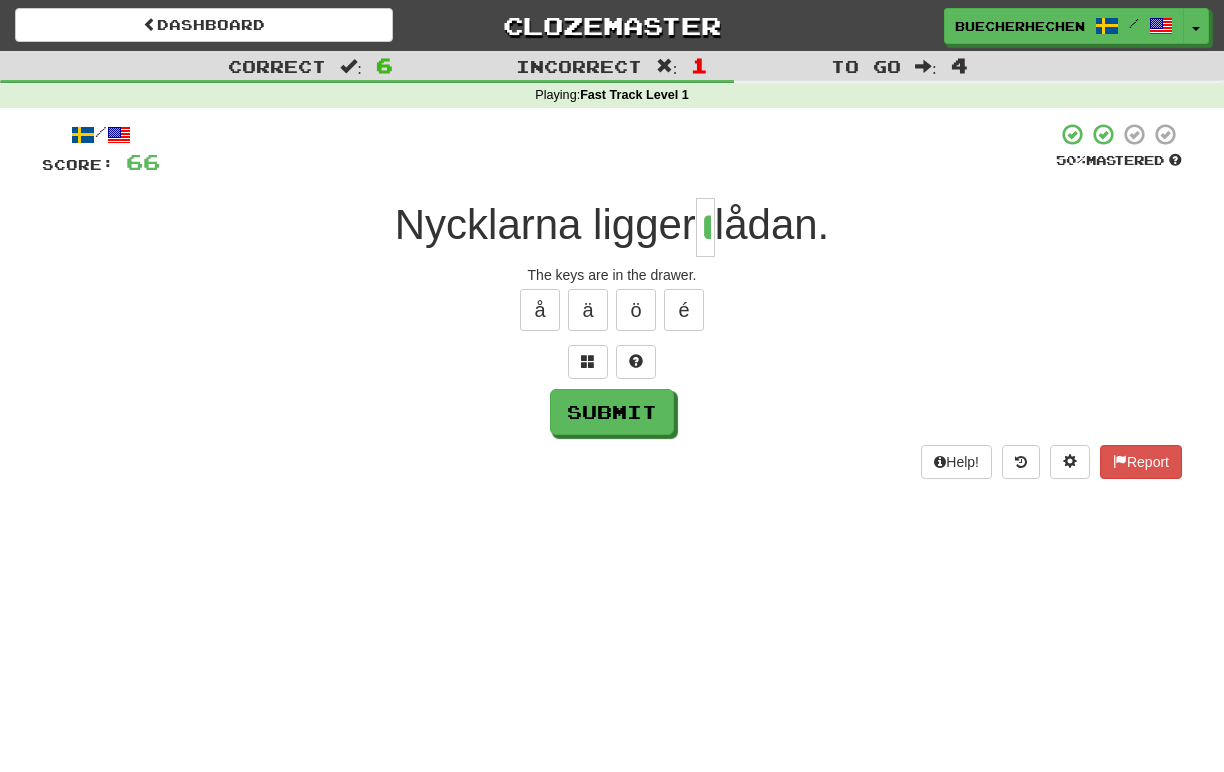 type on "*" 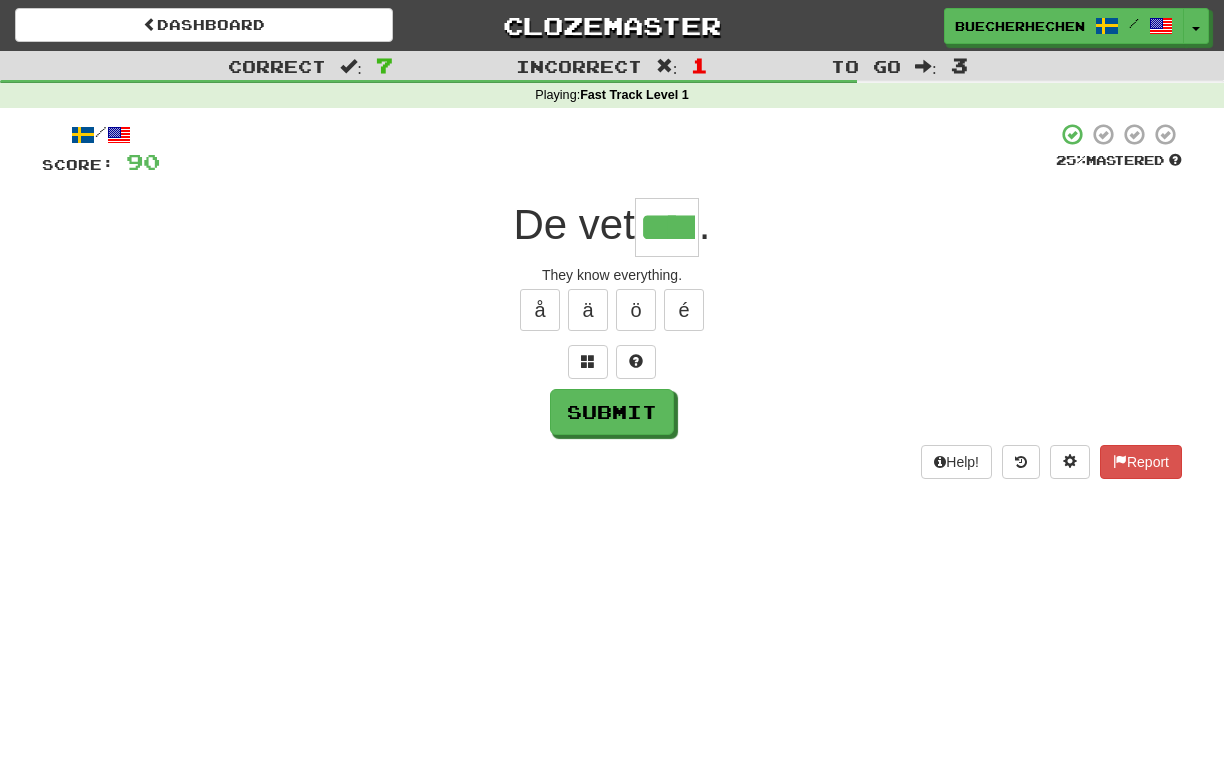 type on "****" 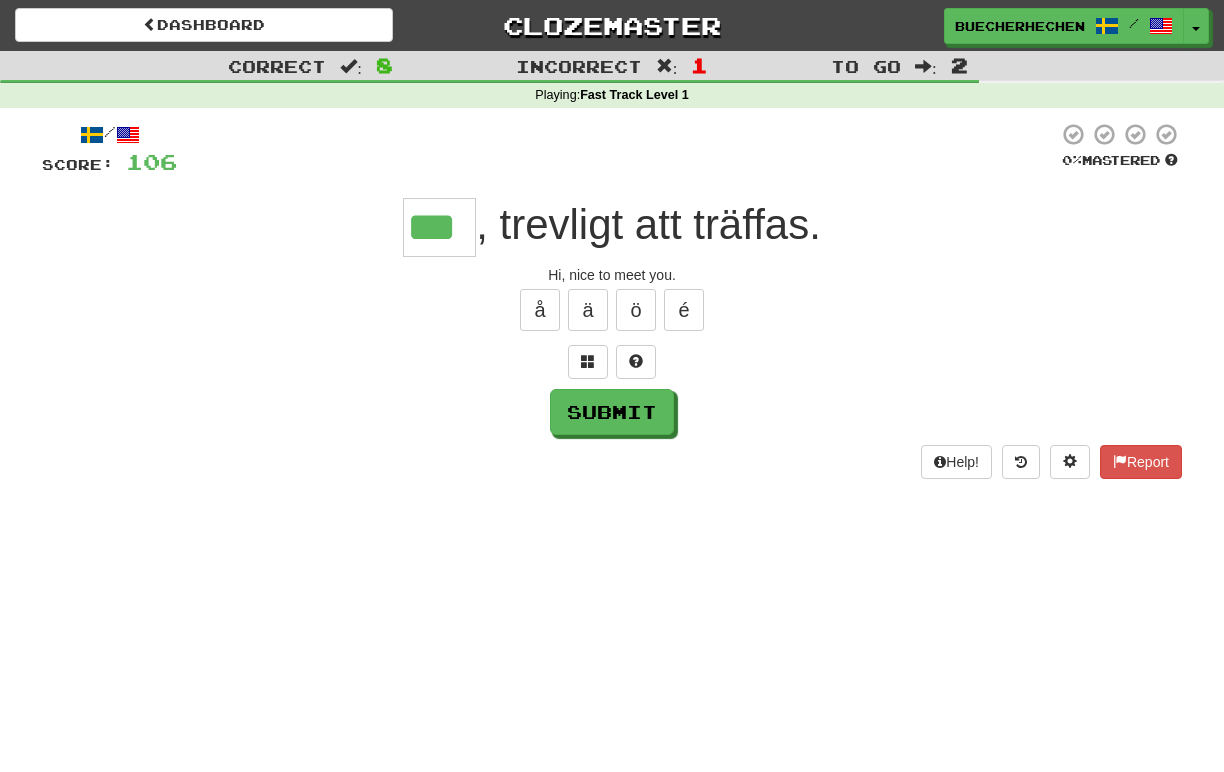 type on "***" 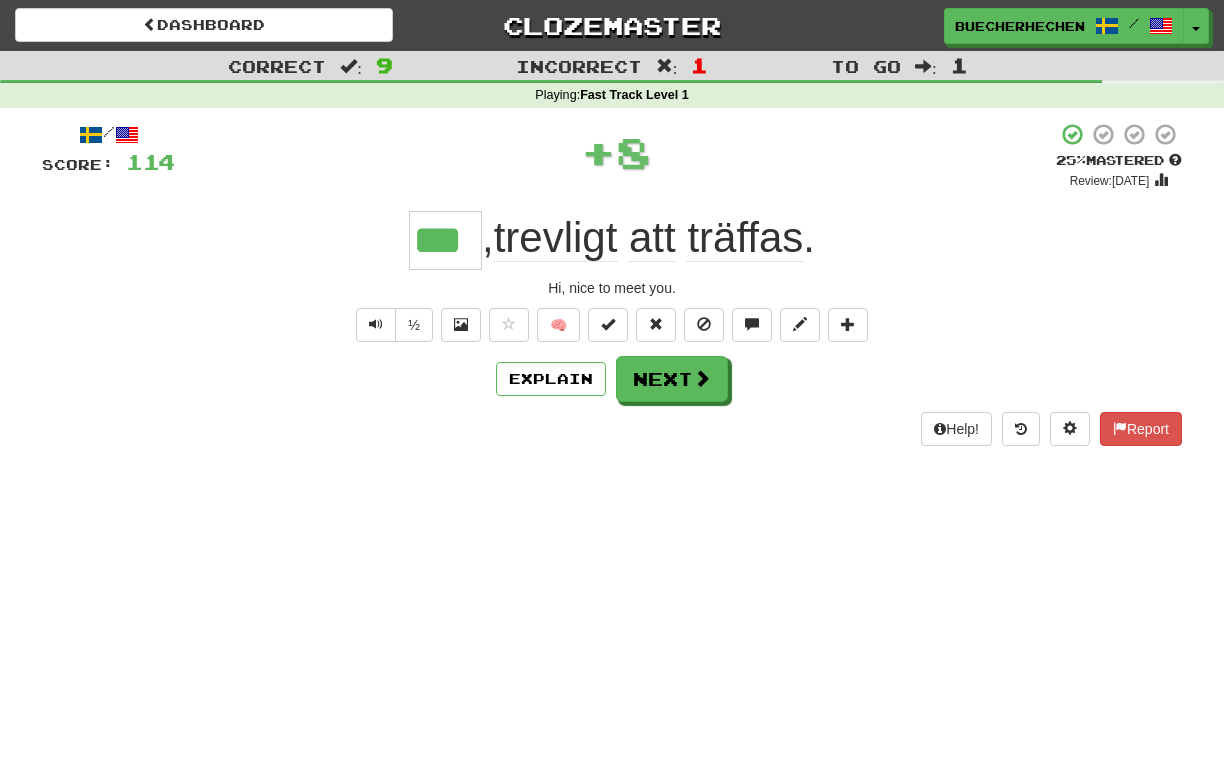 type 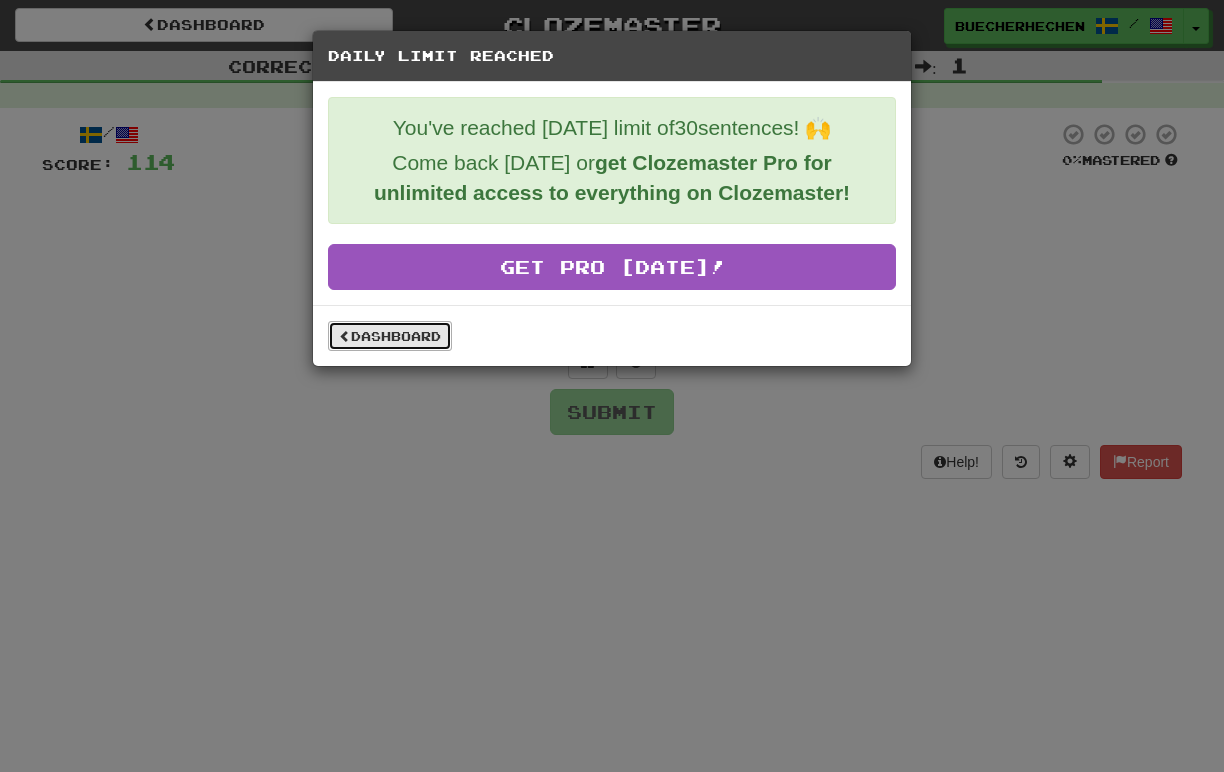 click on "Dashboard" at bounding box center (390, 336) 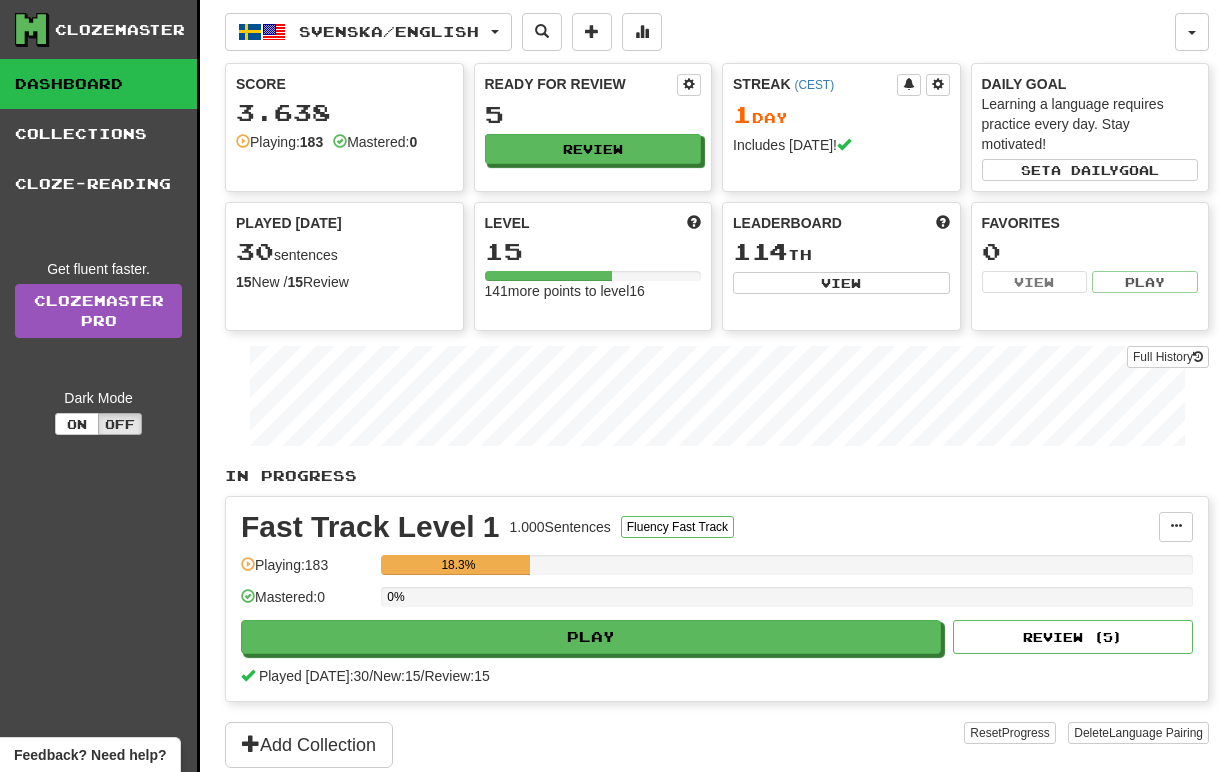 scroll, scrollTop: 0, scrollLeft: 0, axis: both 